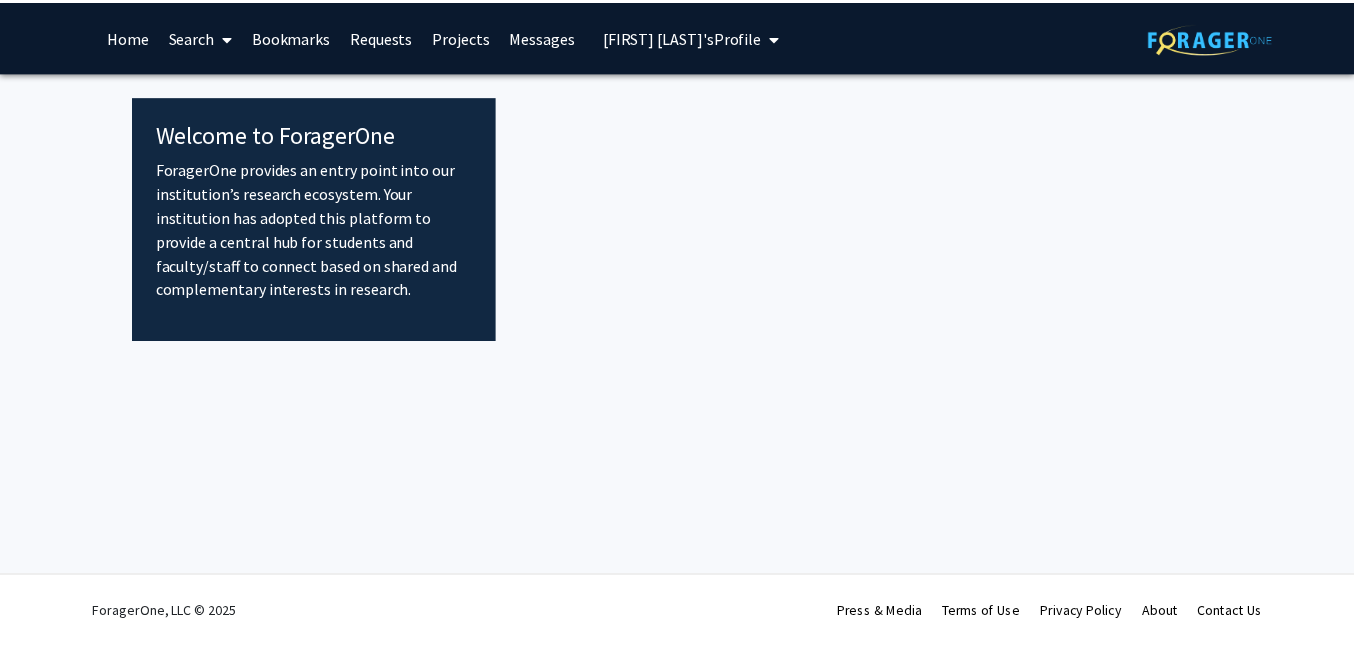 scroll, scrollTop: 0, scrollLeft: 0, axis: both 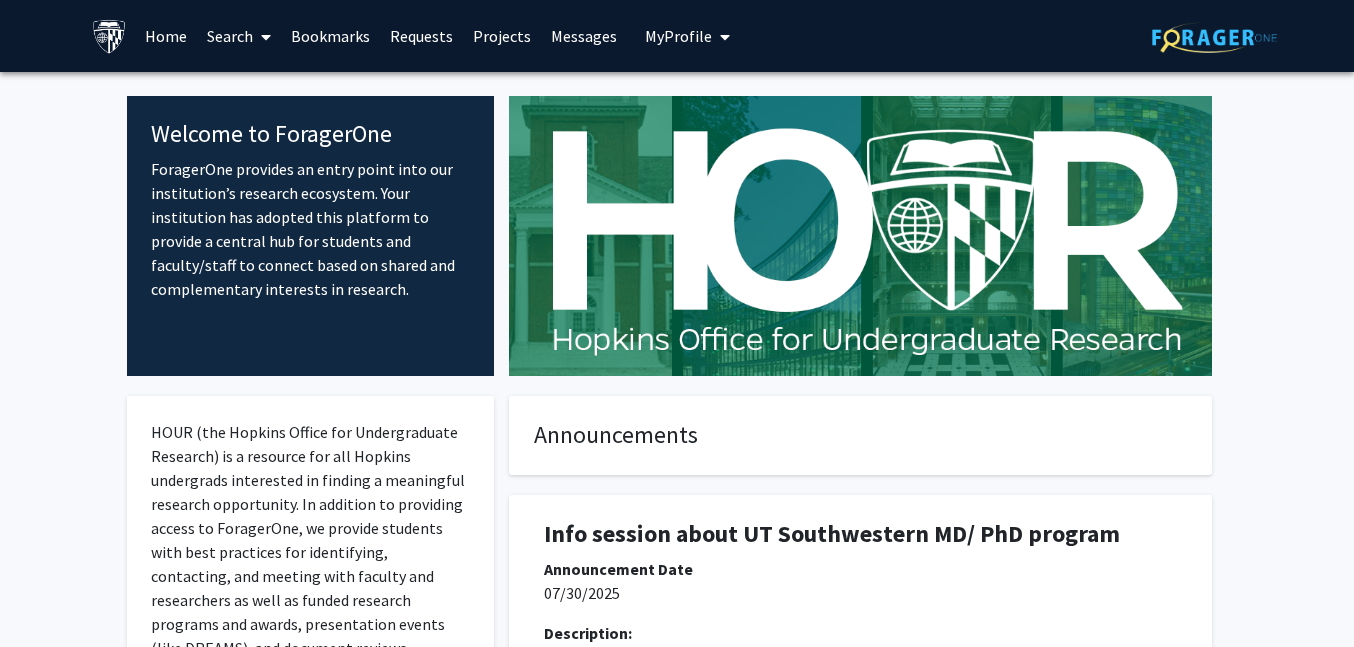 click at bounding box center [721, 37] 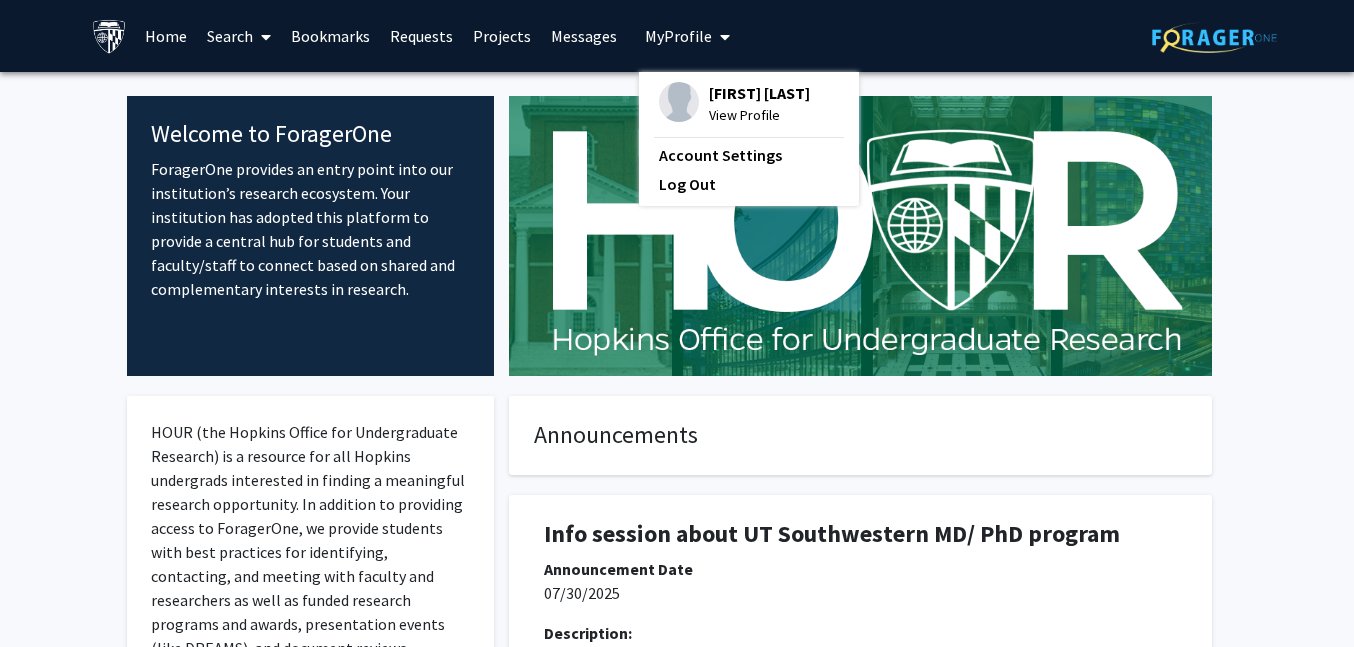 click at bounding box center (721, 37) 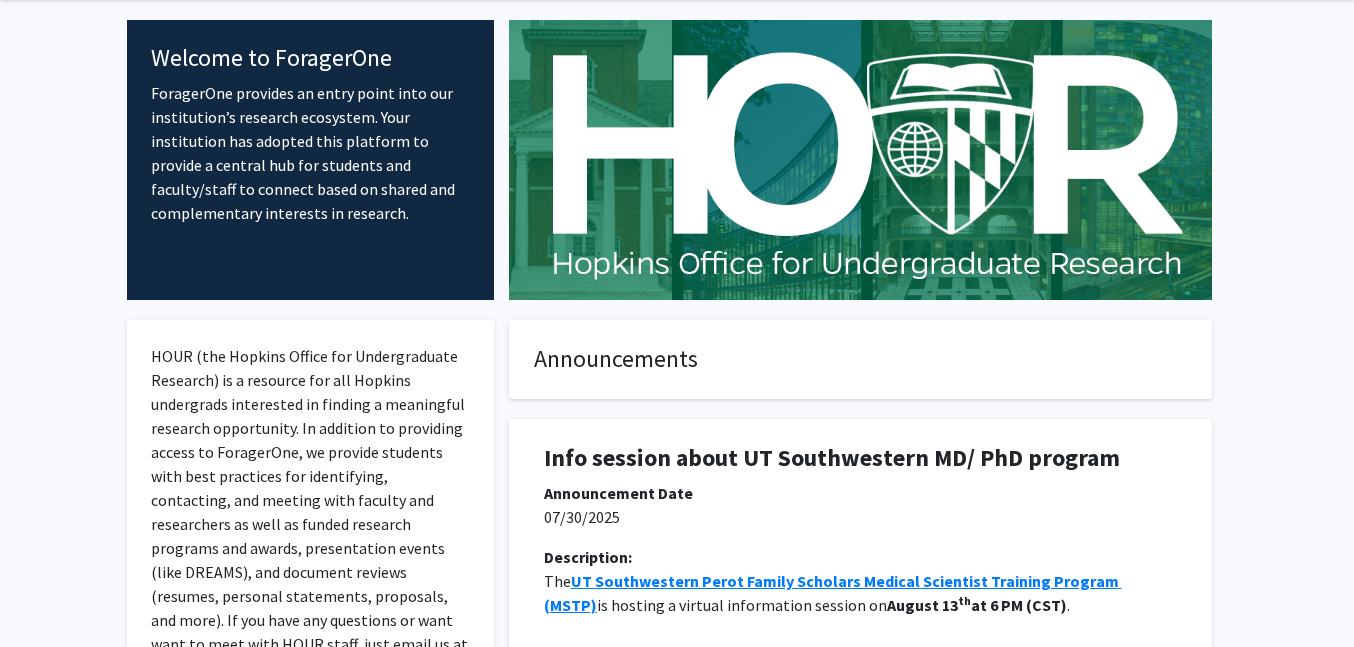 scroll, scrollTop: 0, scrollLeft: 0, axis: both 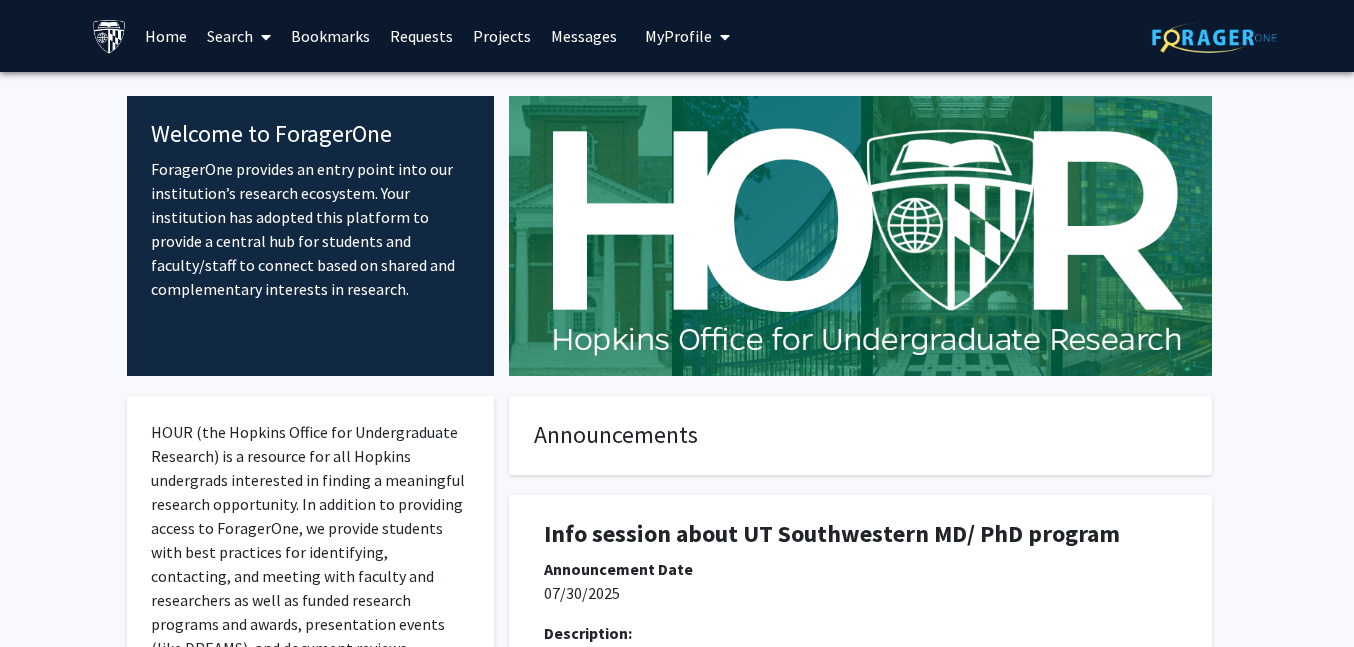 click on "Search" at bounding box center [239, 36] 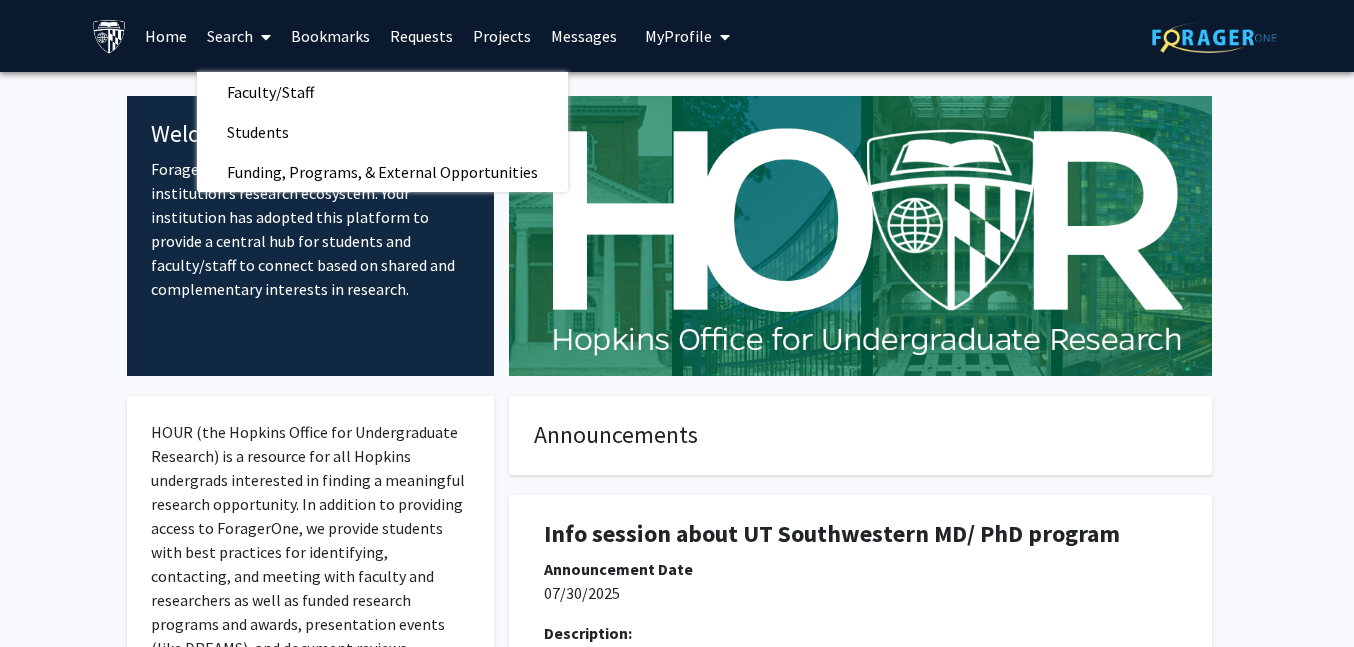 click on "Projects" at bounding box center [502, 36] 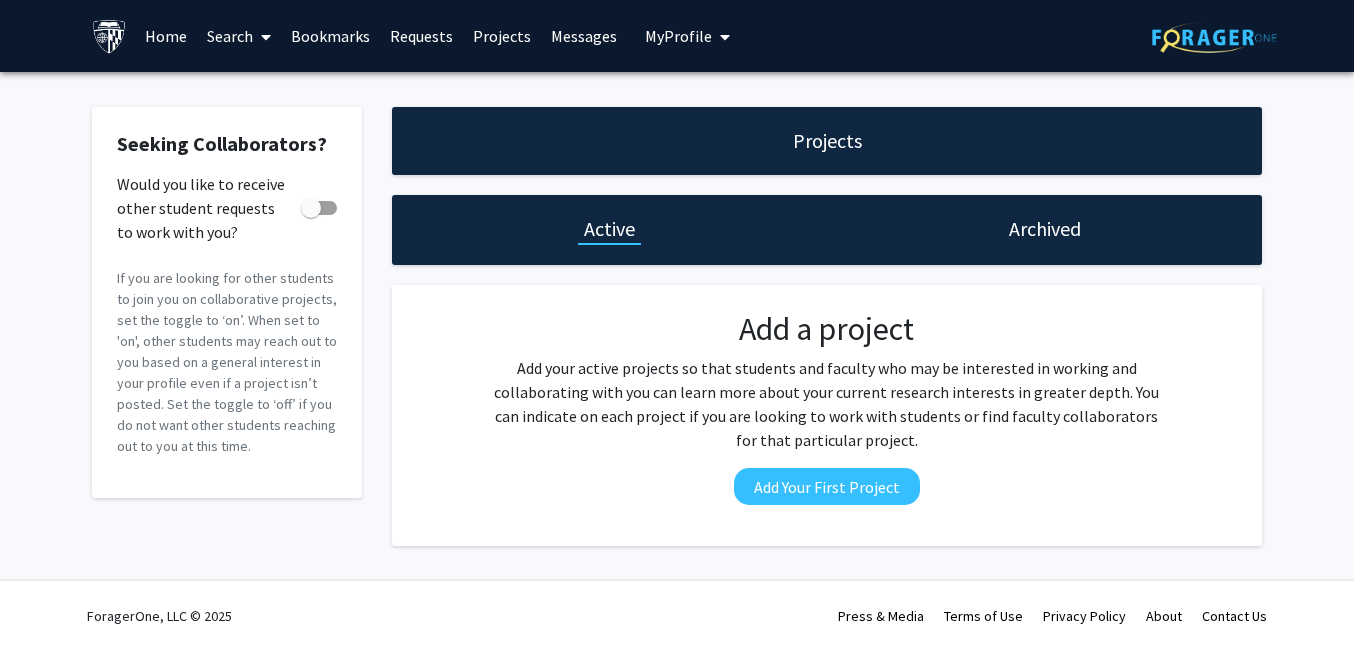 click on "Search" at bounding box center [239, 36] 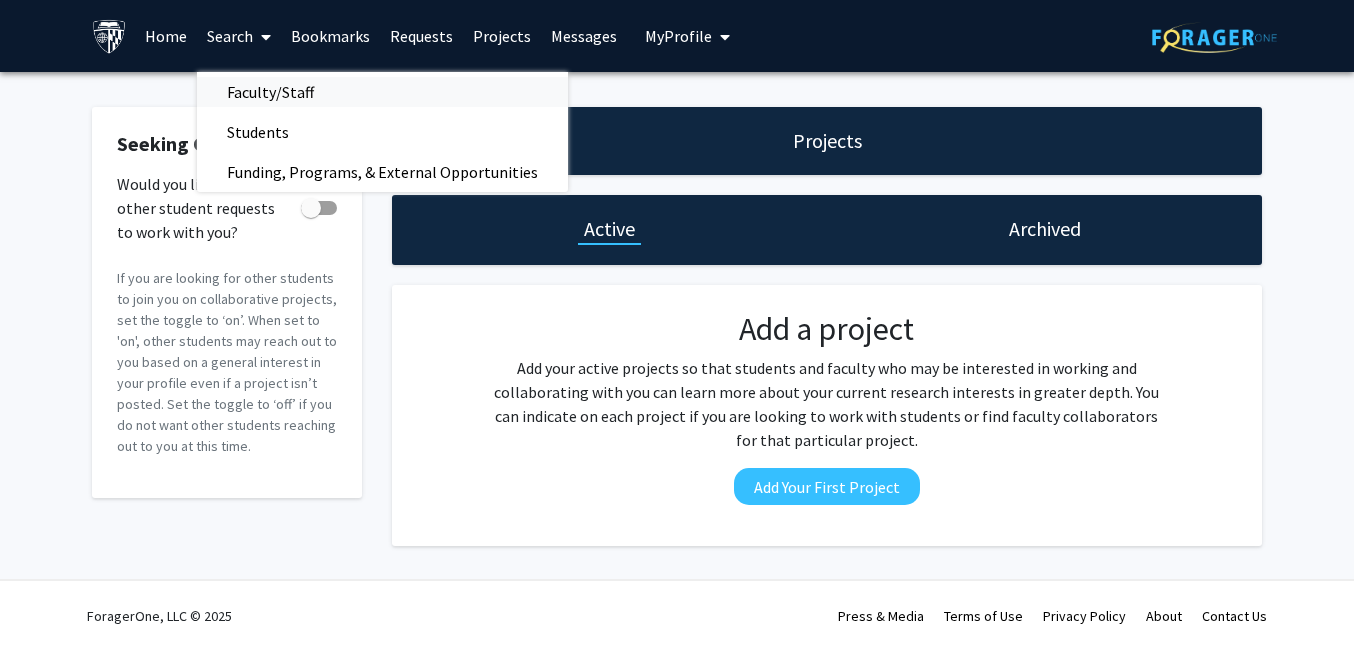 click on "Faculty/Staff" at bounding box center [270, 92] 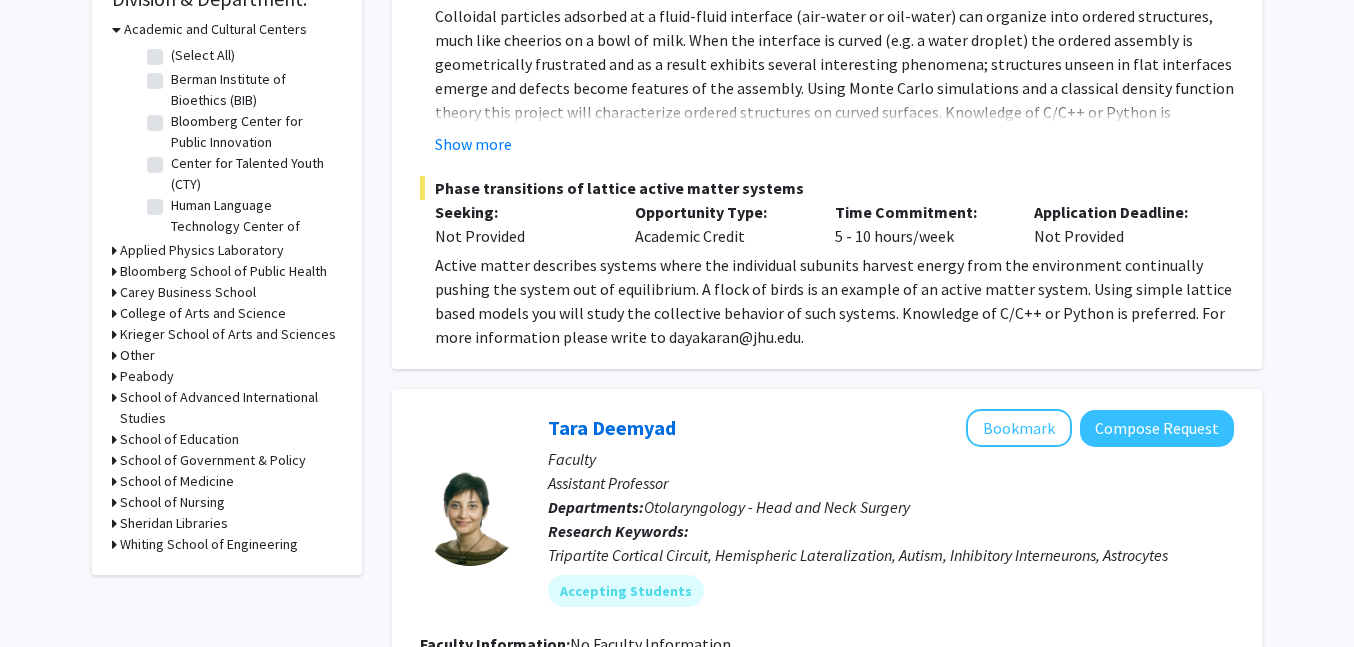scroll, scrollTop: 632, scrollLeft: 0, axis: vertical 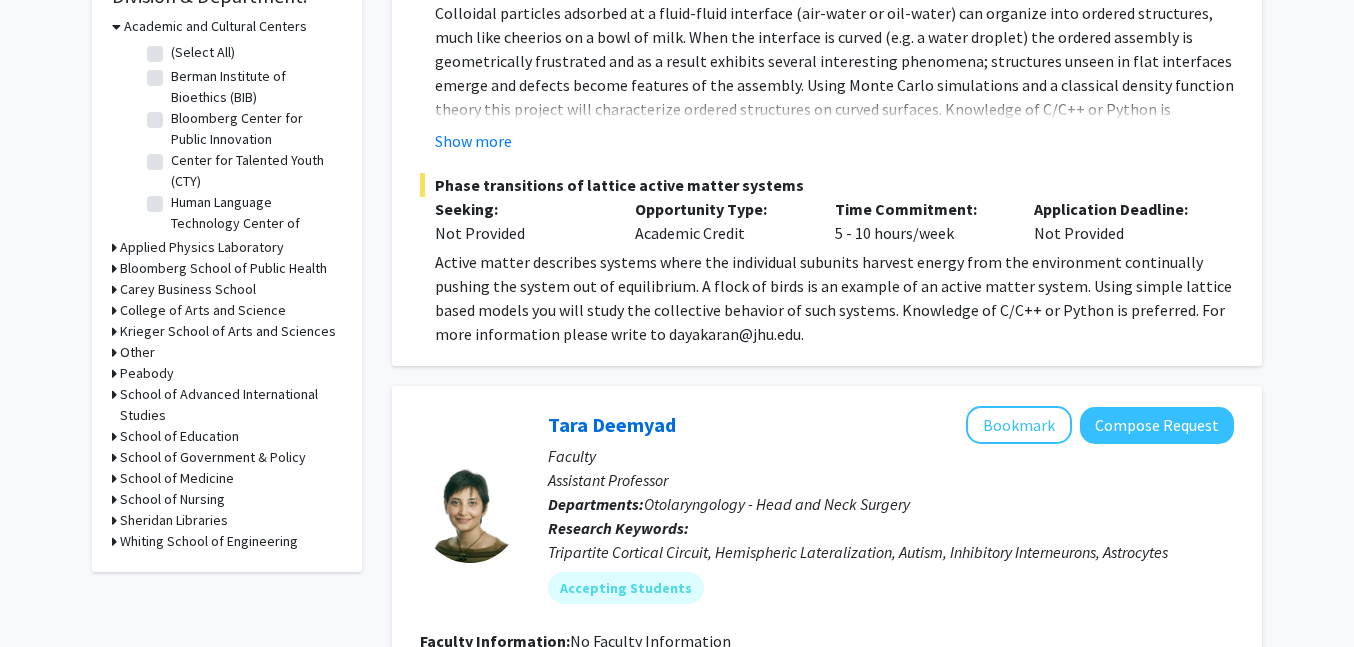 click on "Whiting School of Engineering" at bounding box center [209, 541] 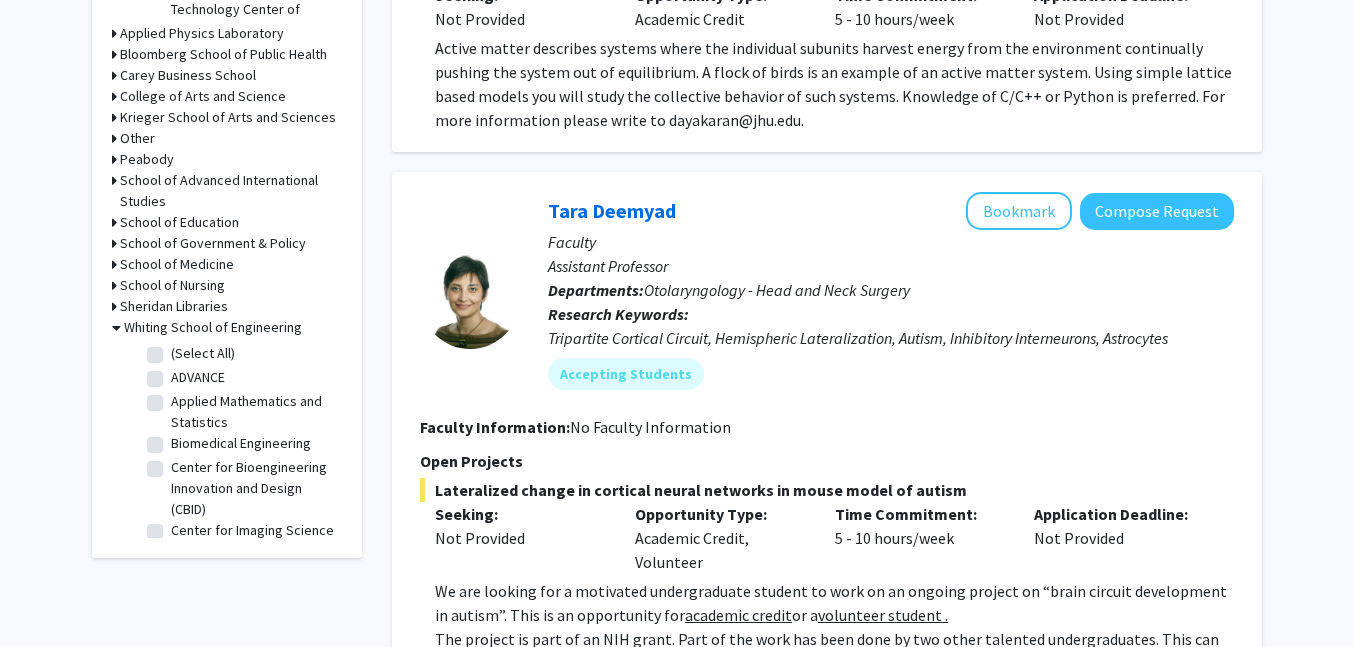 scroll, scrollTop: 857, scrollLeft: 0, axis: vertical 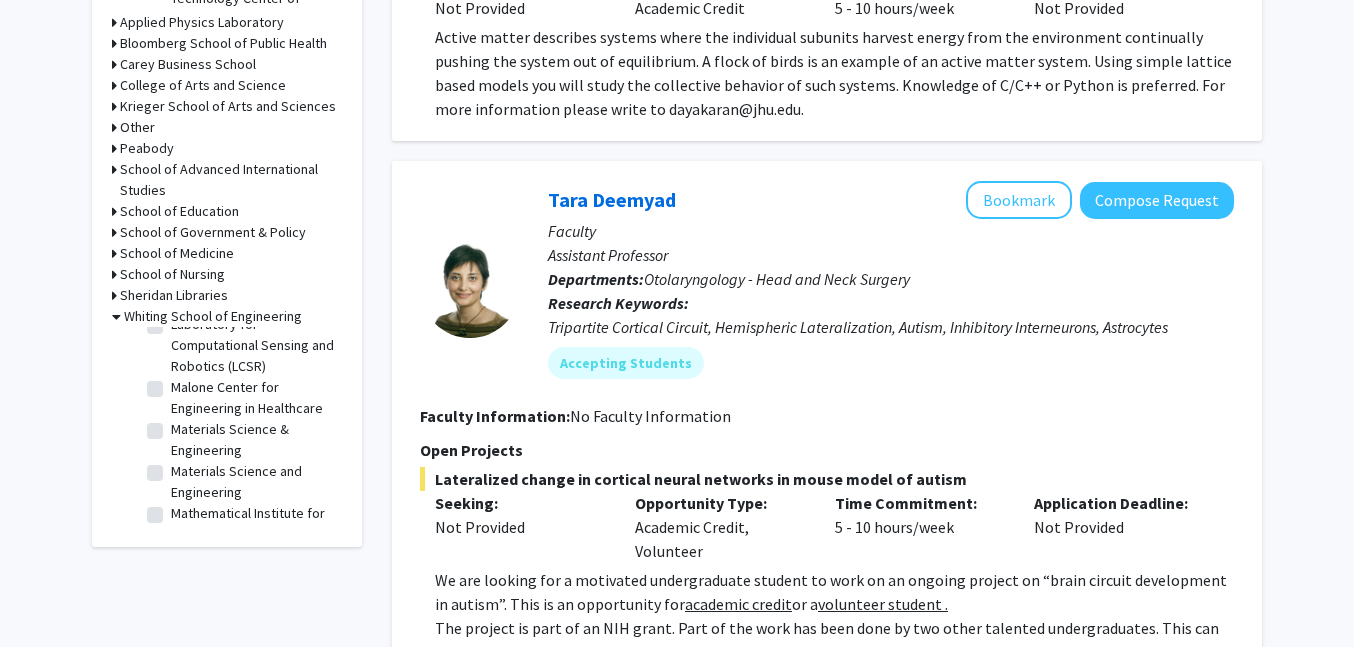 click on "Materials Science & Engineering" 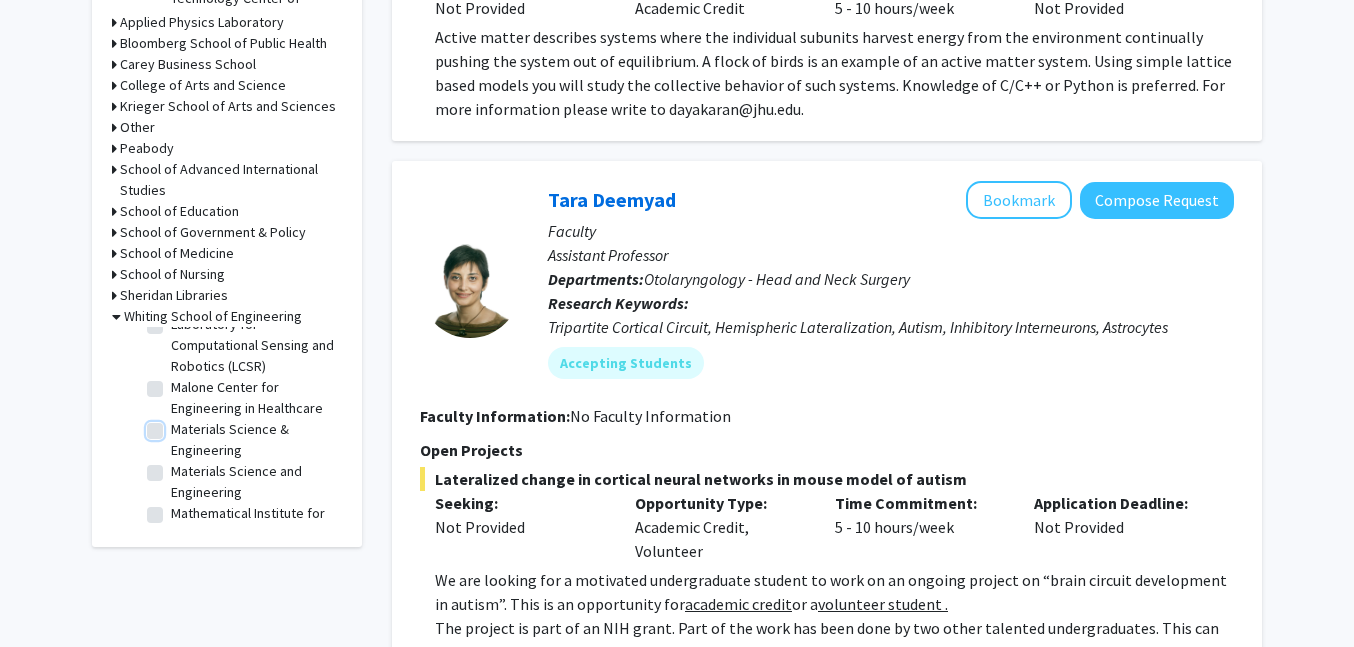 click on "Materials Science & Engineering" at bounding box center (177, 425) 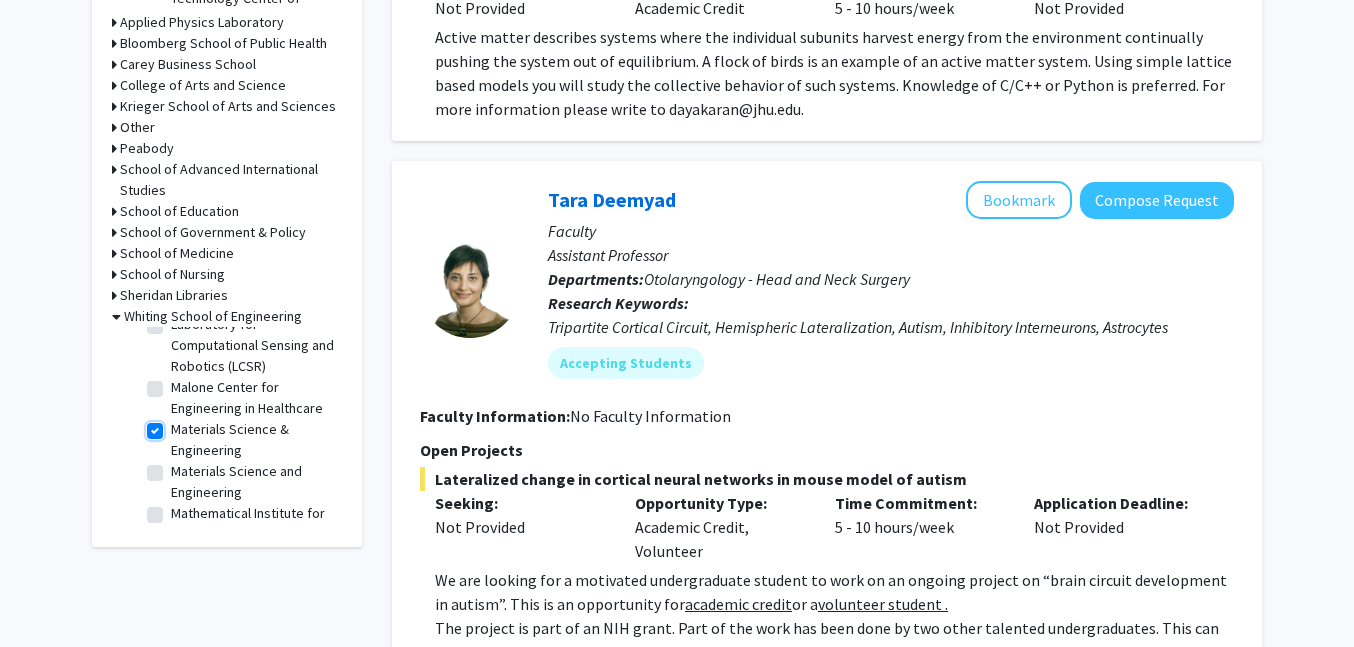 checkbox on "true" 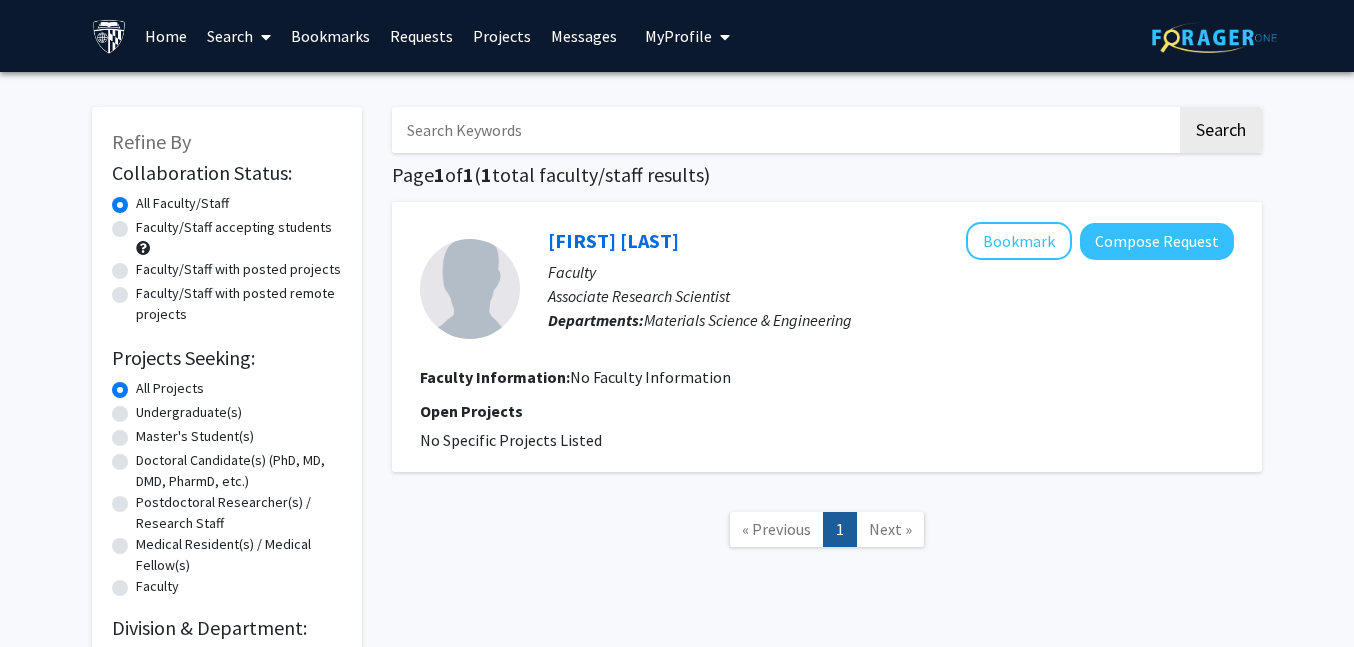 scroll, scrollTop: 199, scrollLeft: 0, axis: vertical 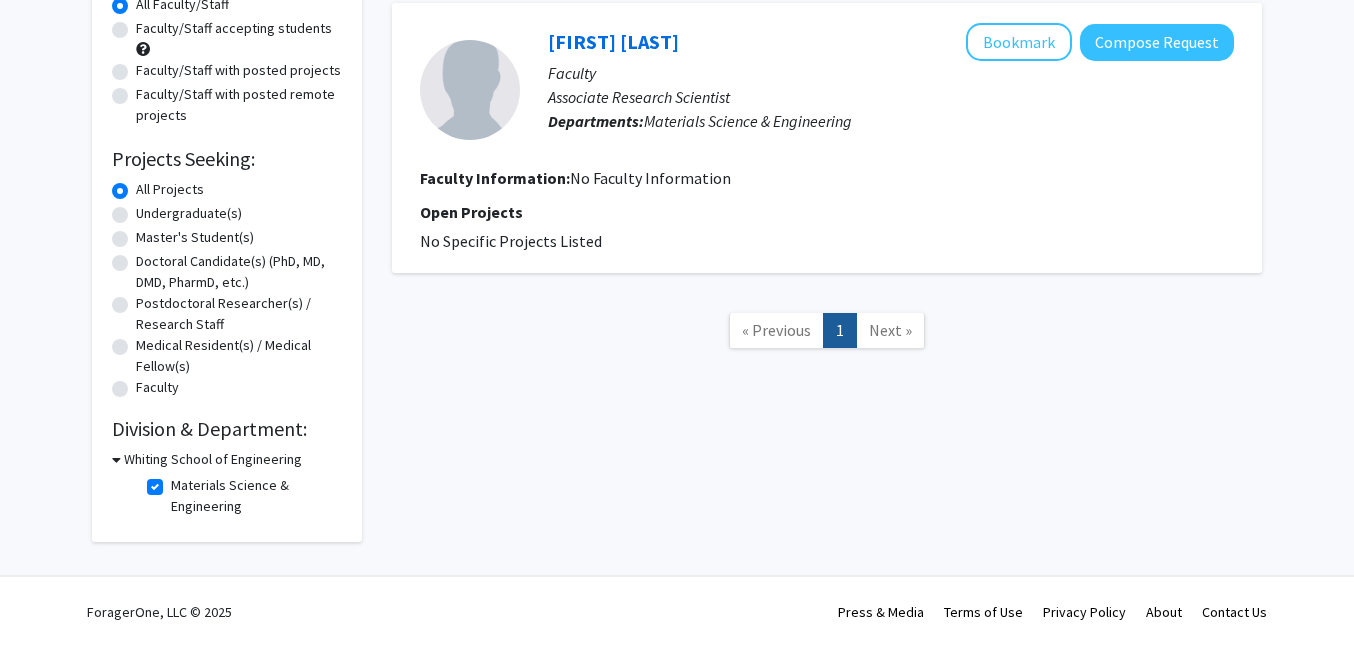 click on "Materials Science & Engineering" 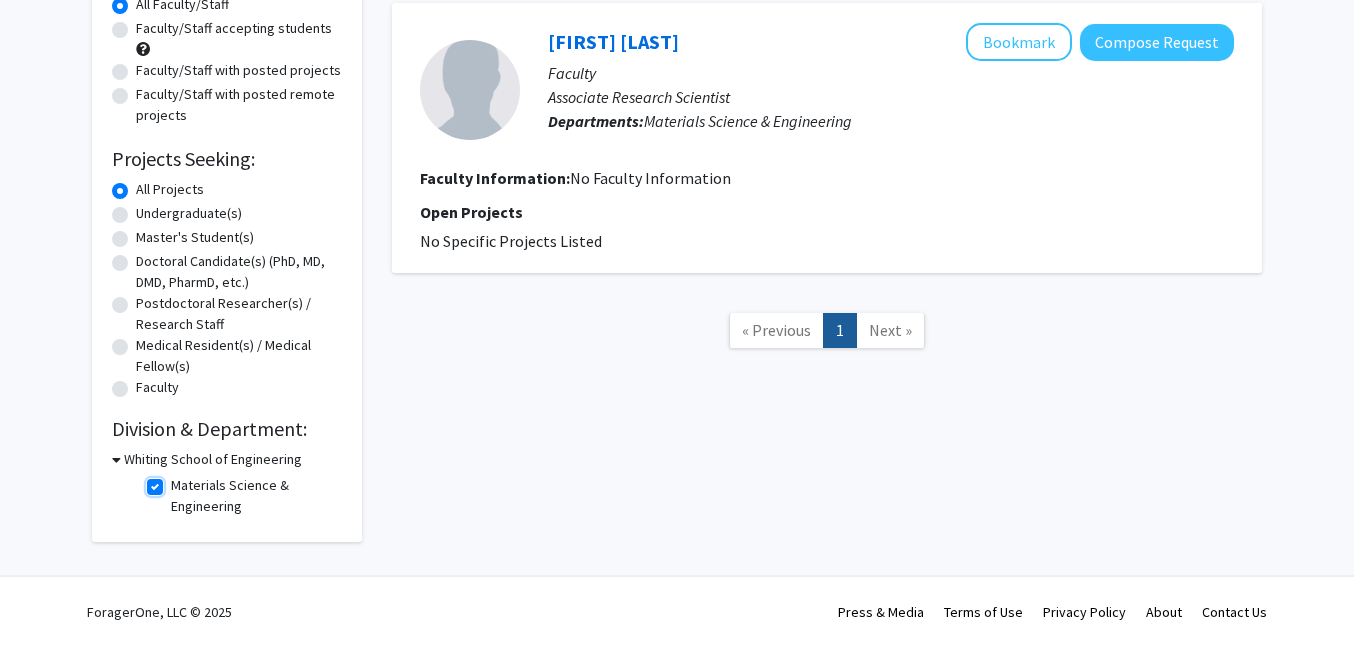 click on "Materials Science & Engineering" at bounding box center [177, 481] 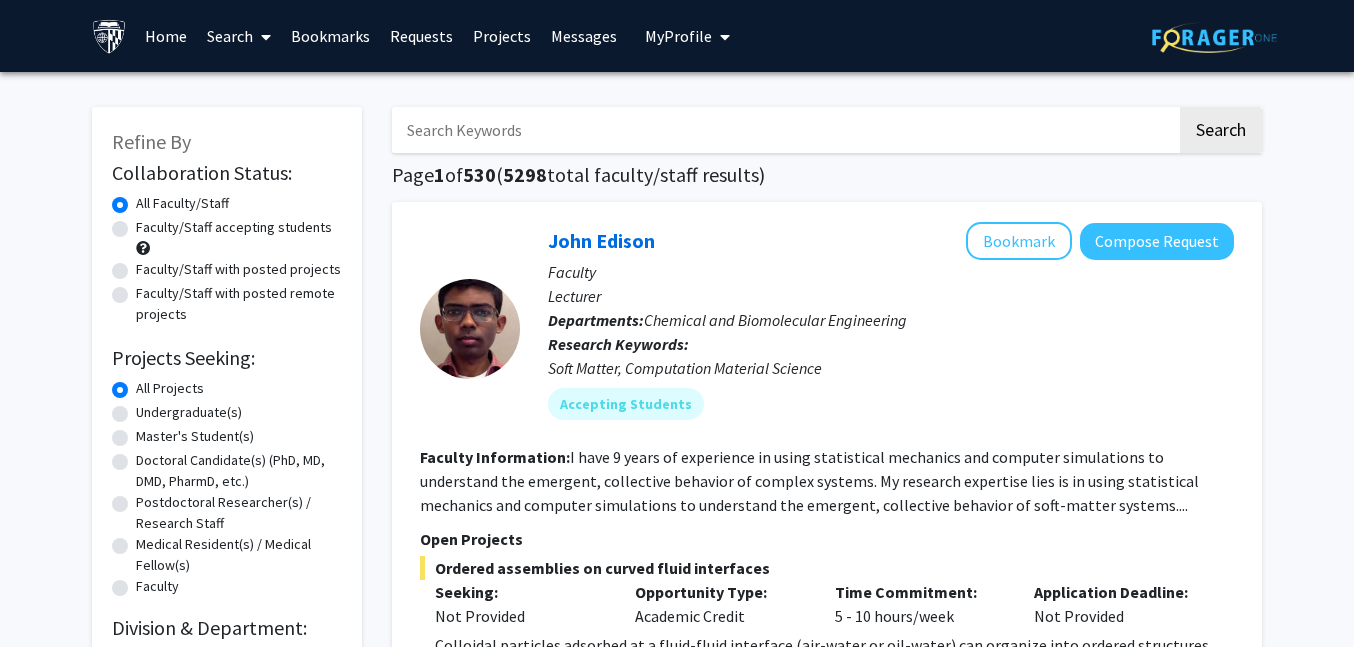 scroll, scrollTop: 199, scrollLeft: 0, axis: vertical 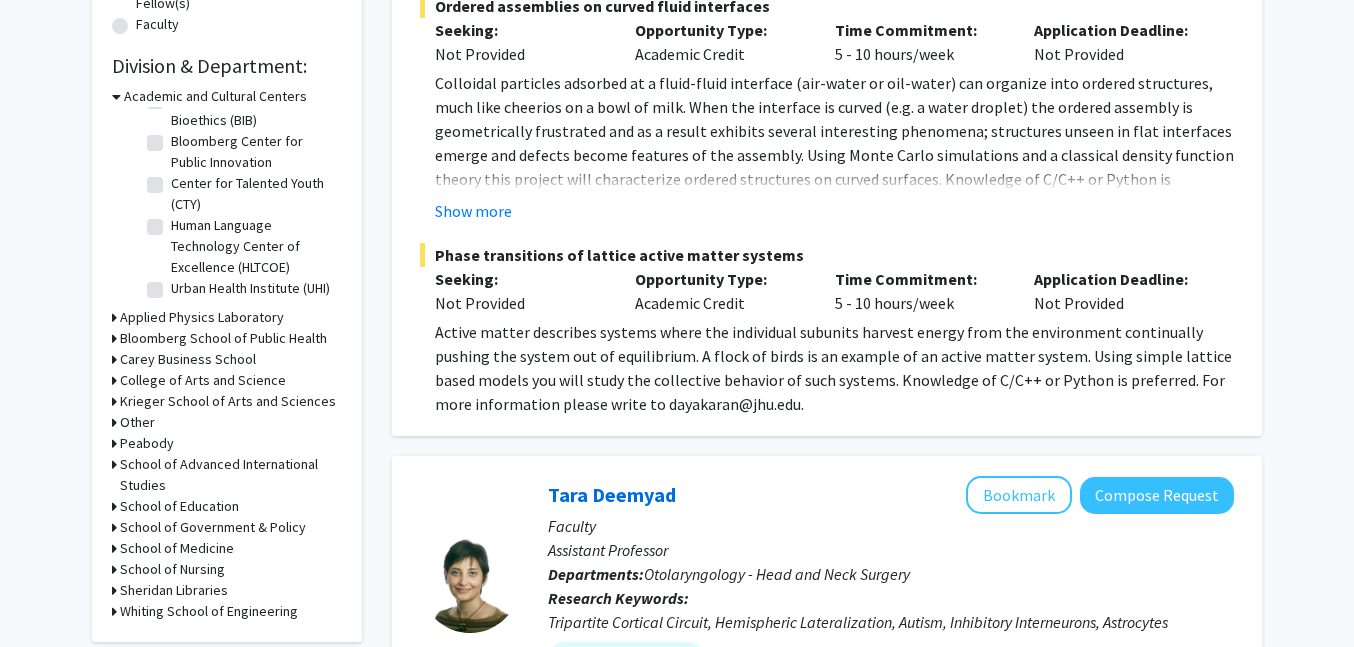 click 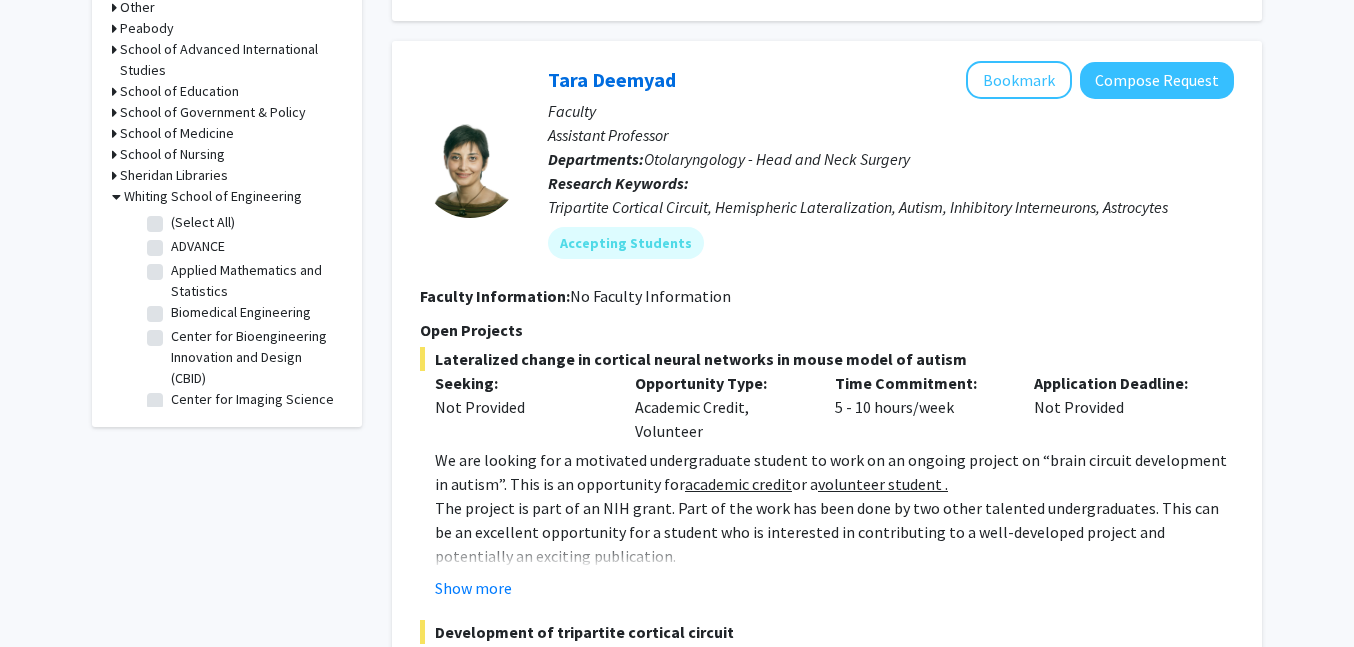 scroll, scrollTop: 1192, scrollLeft: 0, axis: vertical 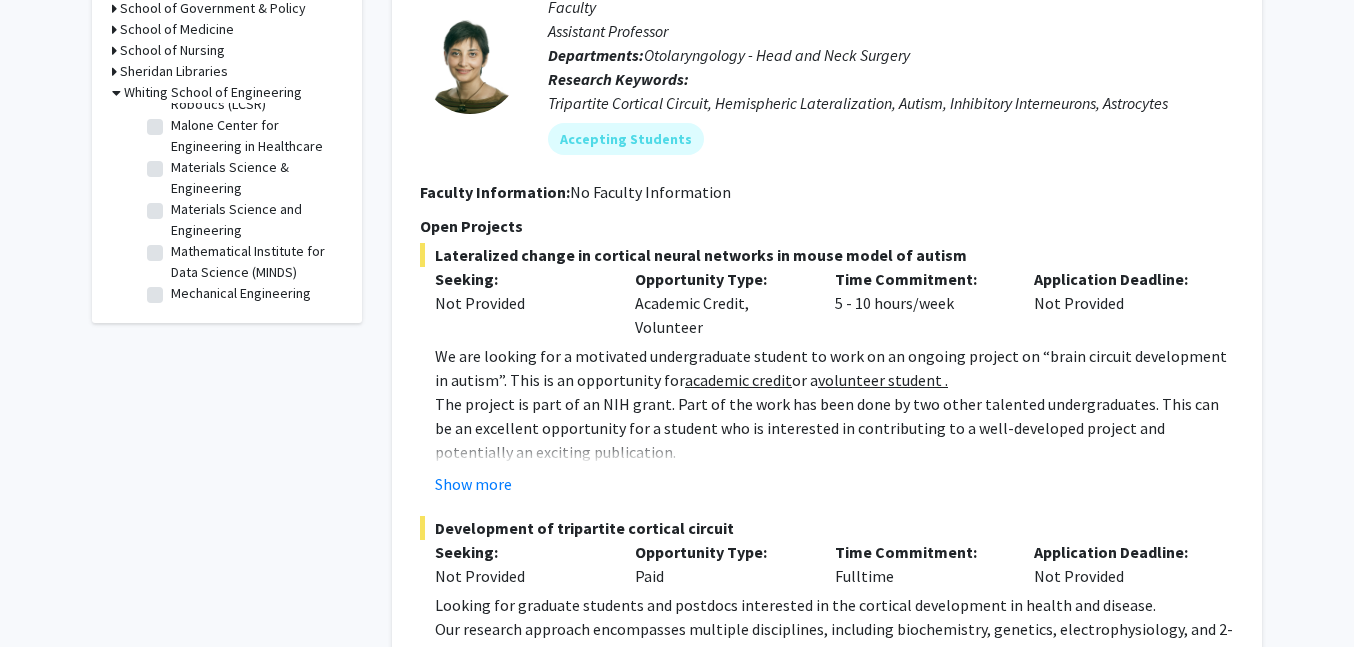 click on "Materials Science and Engineering" 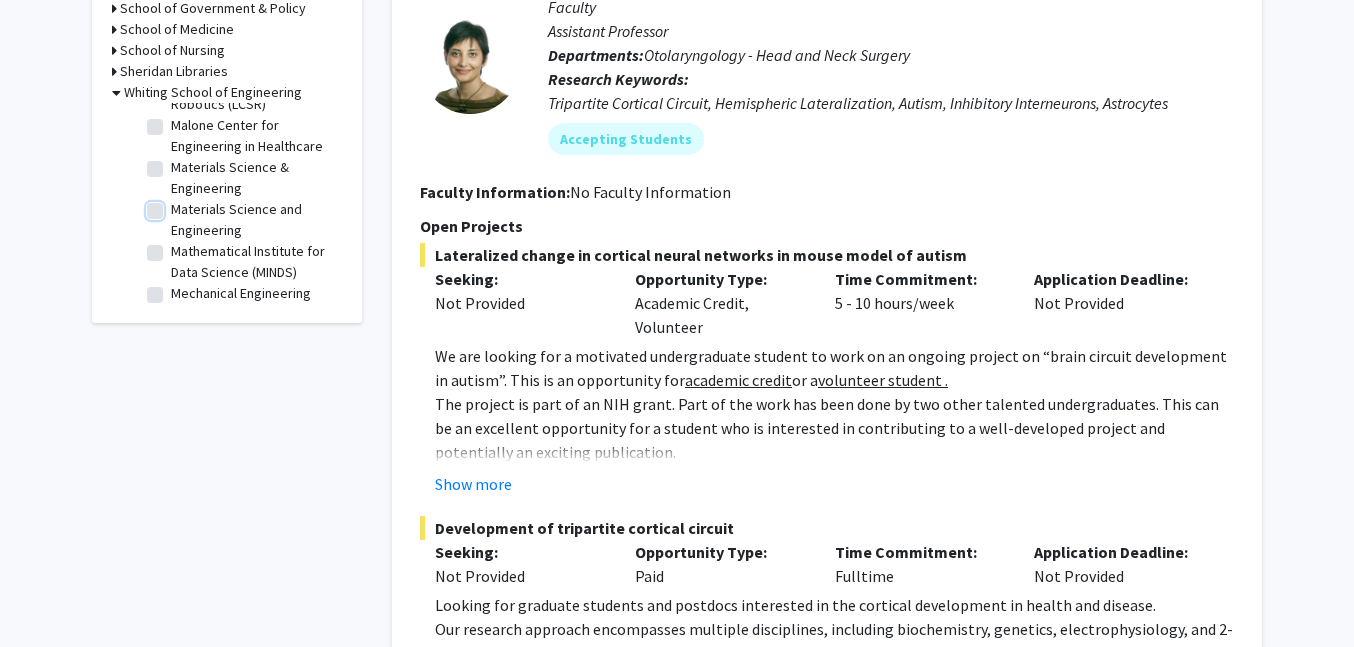 click on "Materials Science and Engineering" at bounding box center (177, 205) 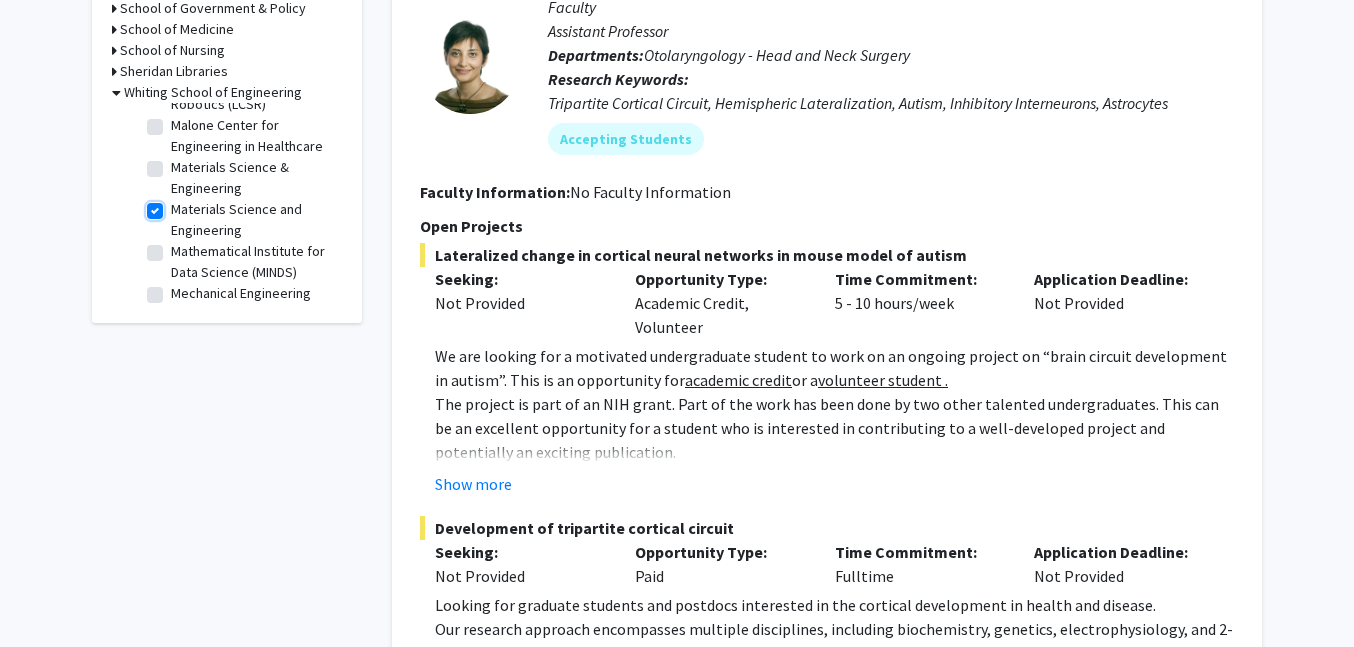 checkbox on "true" 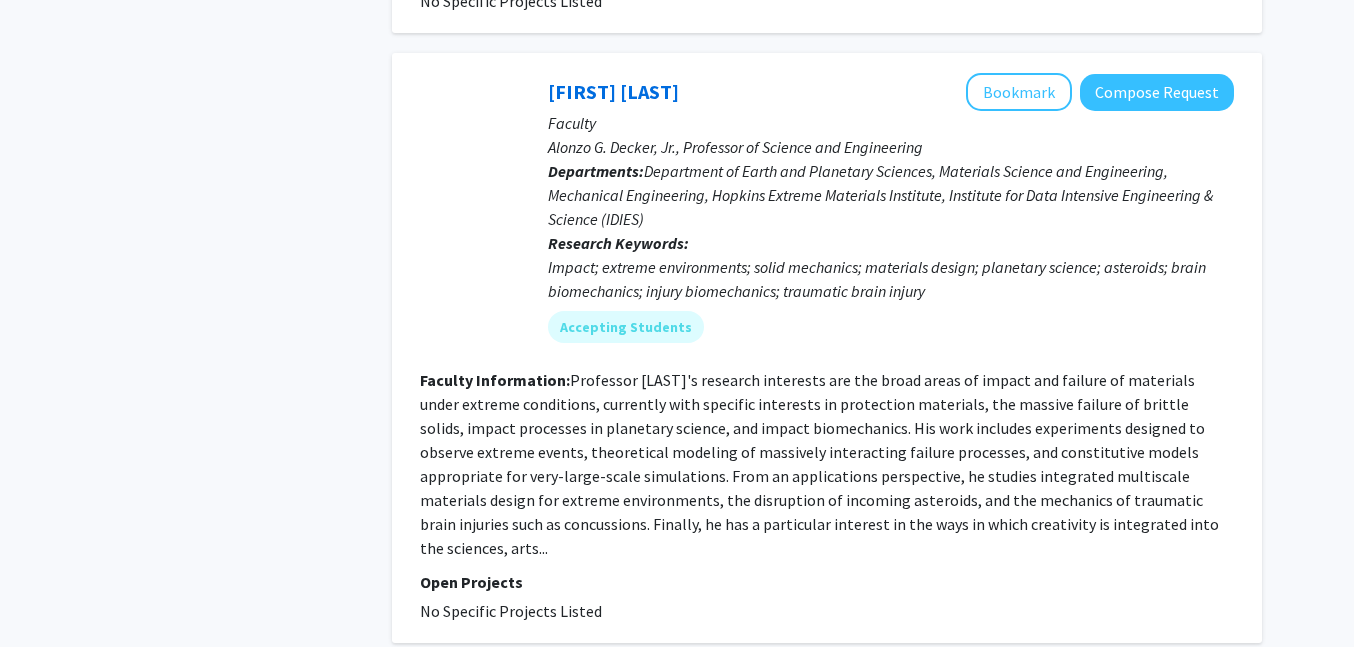 scroll, scrollTop: 1714, scrollLeft: 0, axis: vertical 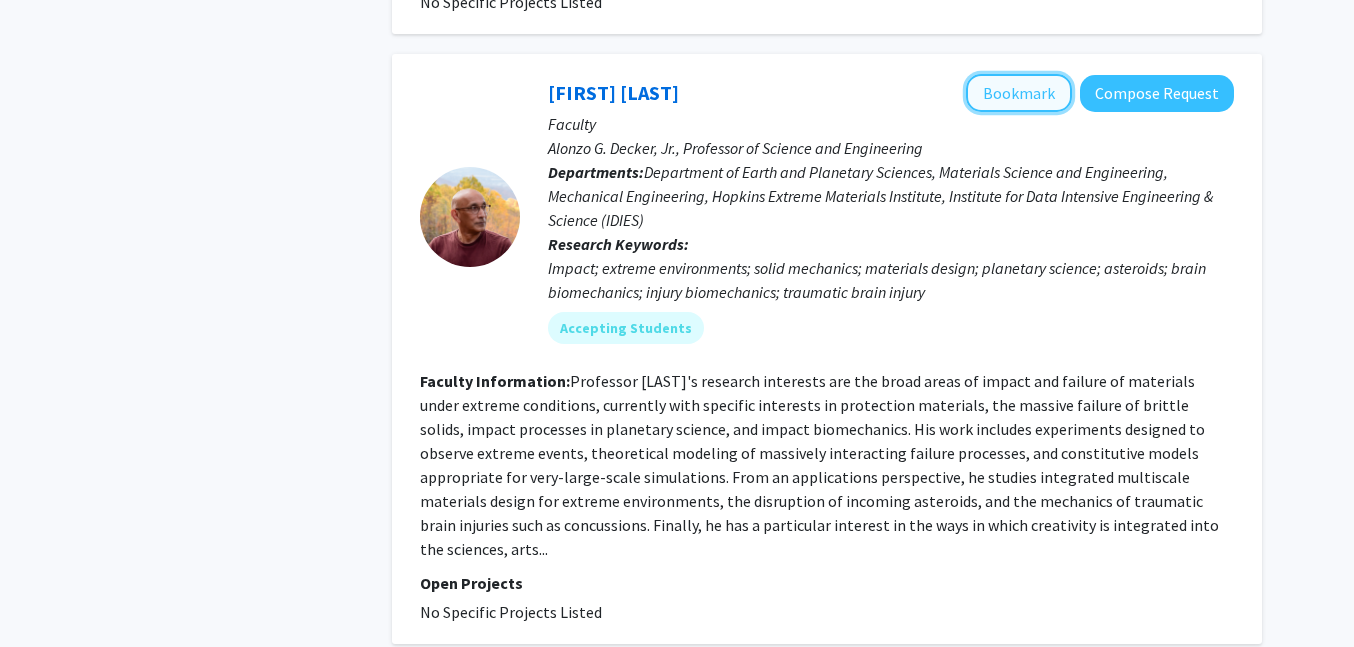 click on "Bookmark" 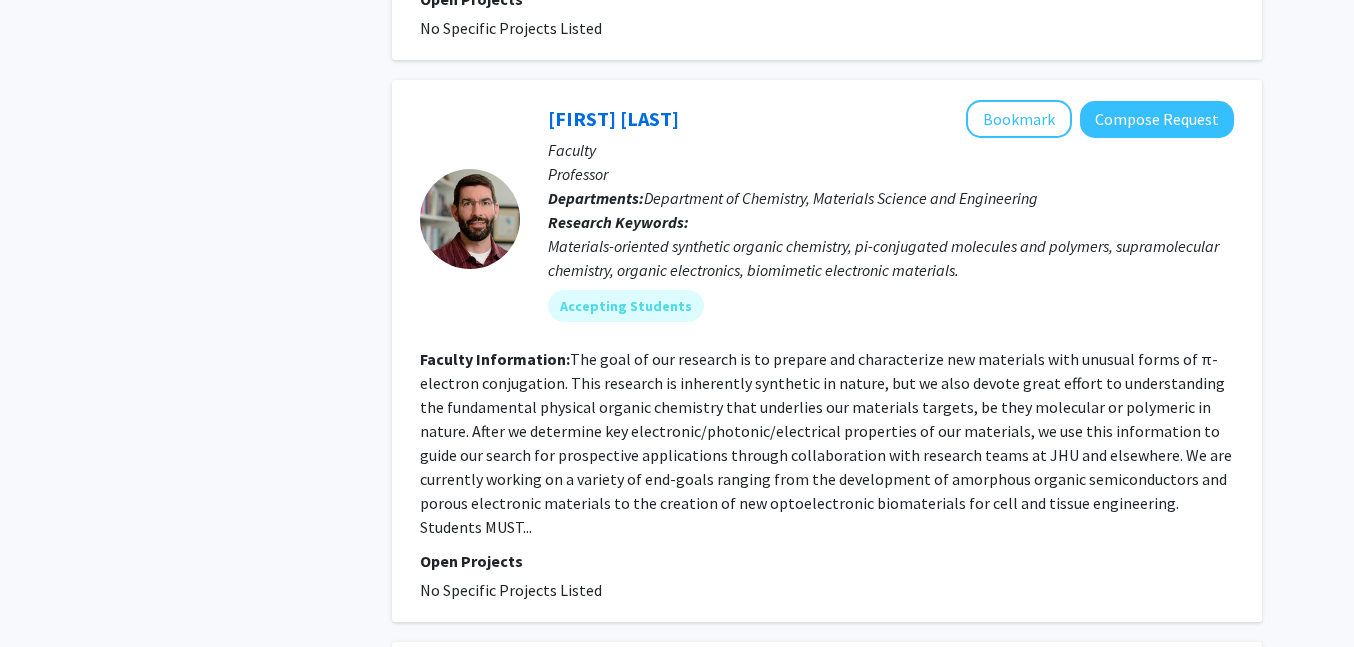 scroll, scrollTop: 2302, scrollLeft: 0, axis: vertical 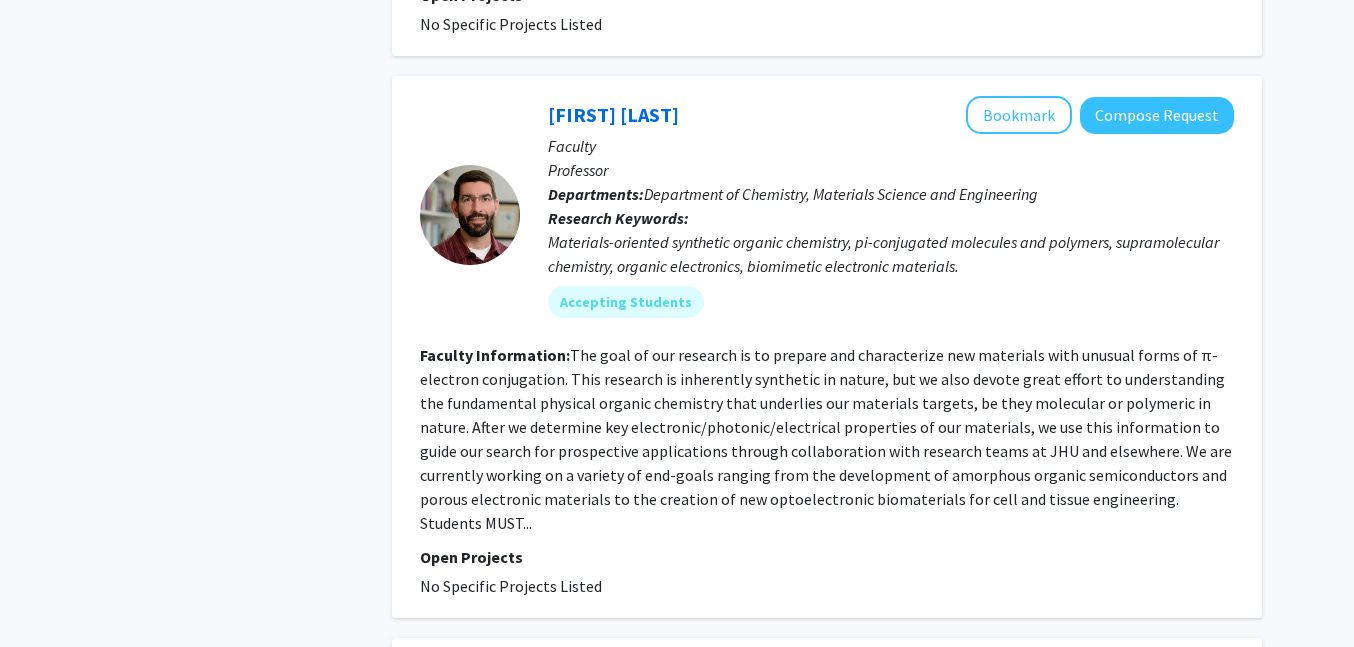 click on "Materials-oriented synthetic organic chemistry, pi-conjugated molecules and polymers, supramolecular chemistry, organic electronics, biomimetic electronic materials." 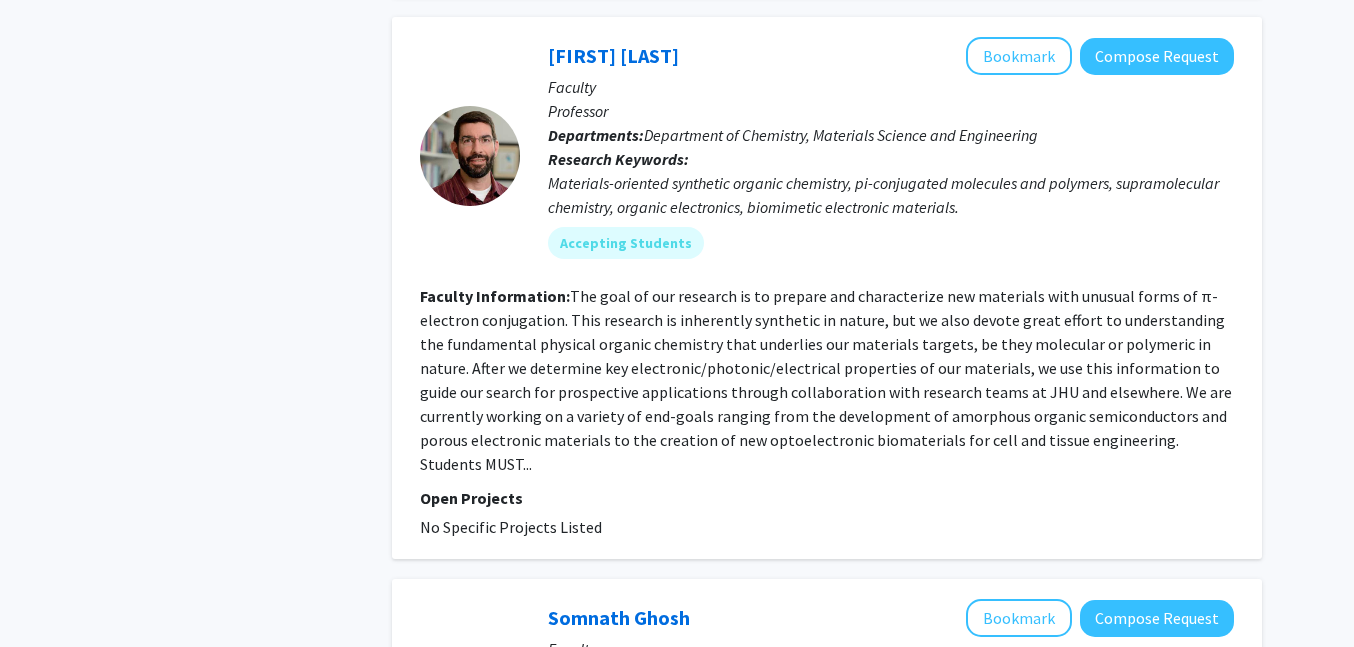 scroll, scrollTop: 2359, scrollLeft: 0, axis: vertical 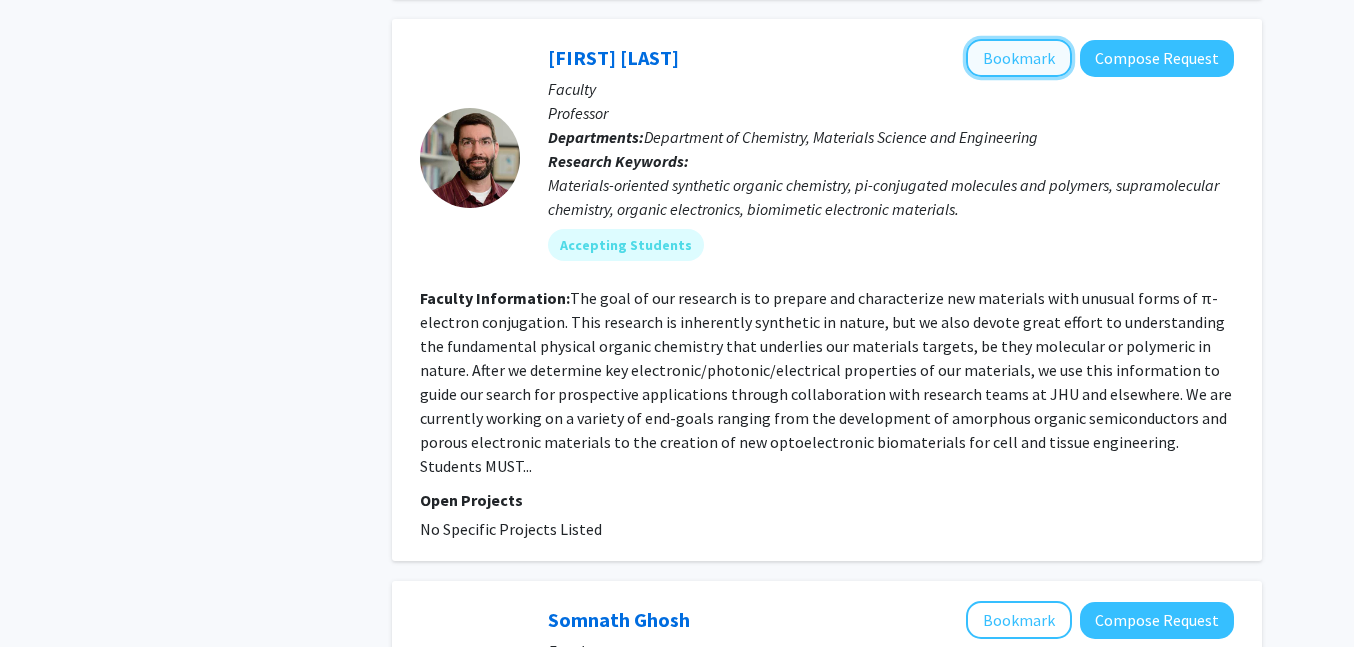 click on "Bookmark" 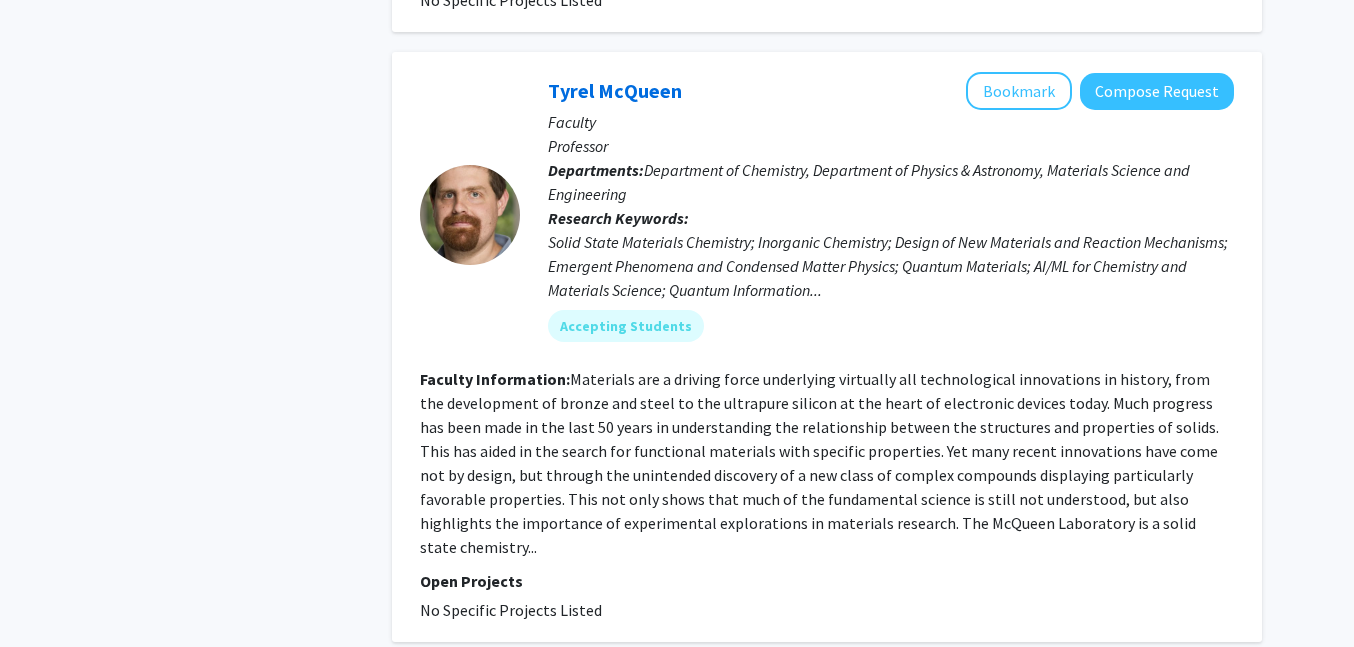 scroll, scrollTop: 4018, scrollLeft: 0, axis: vertical 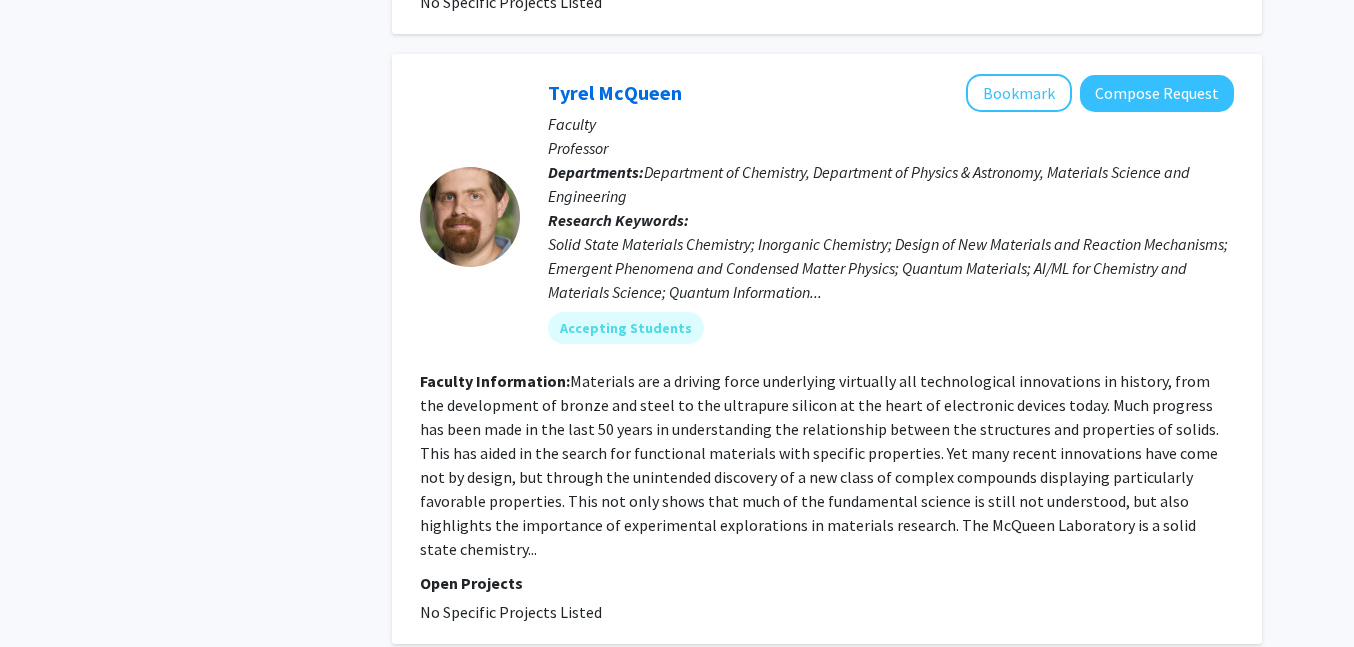 click 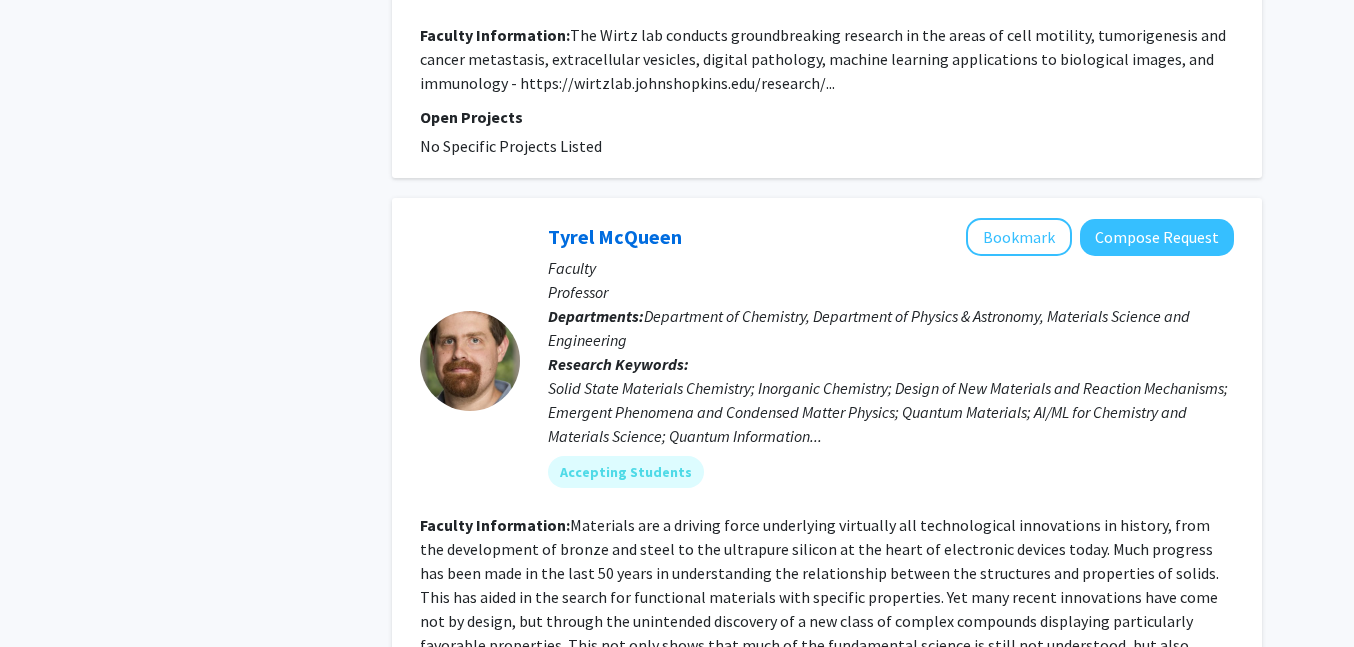 scroll, scrollTop: 3880, scrollLeft: 0, axis: vertical 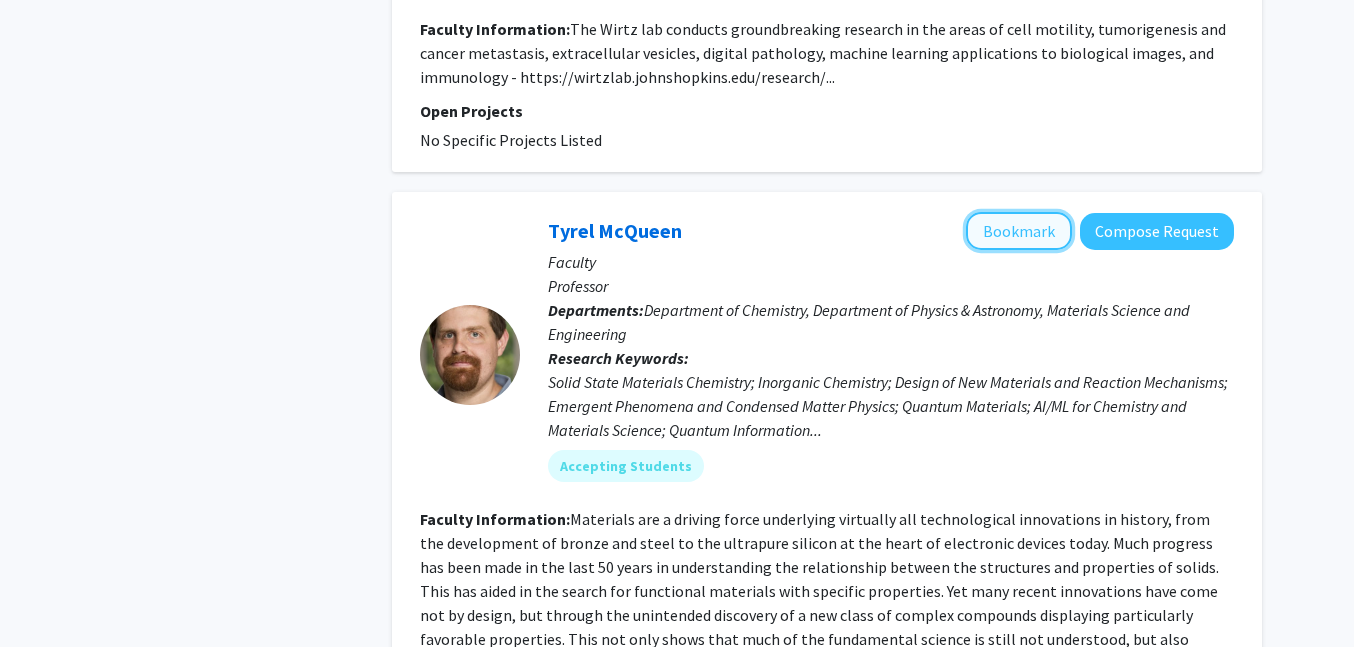 click on "Bookmark" 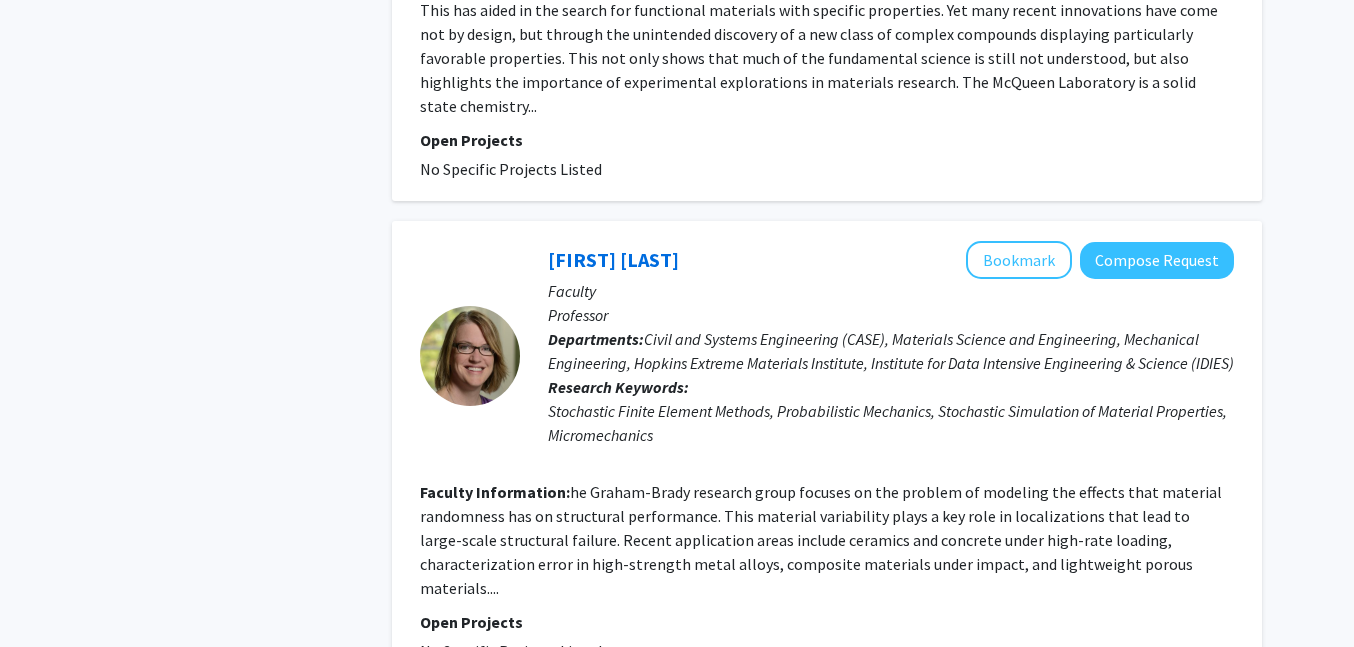 scroll, scrollTop: 4465, scrollLeft: 0, axis: vertical 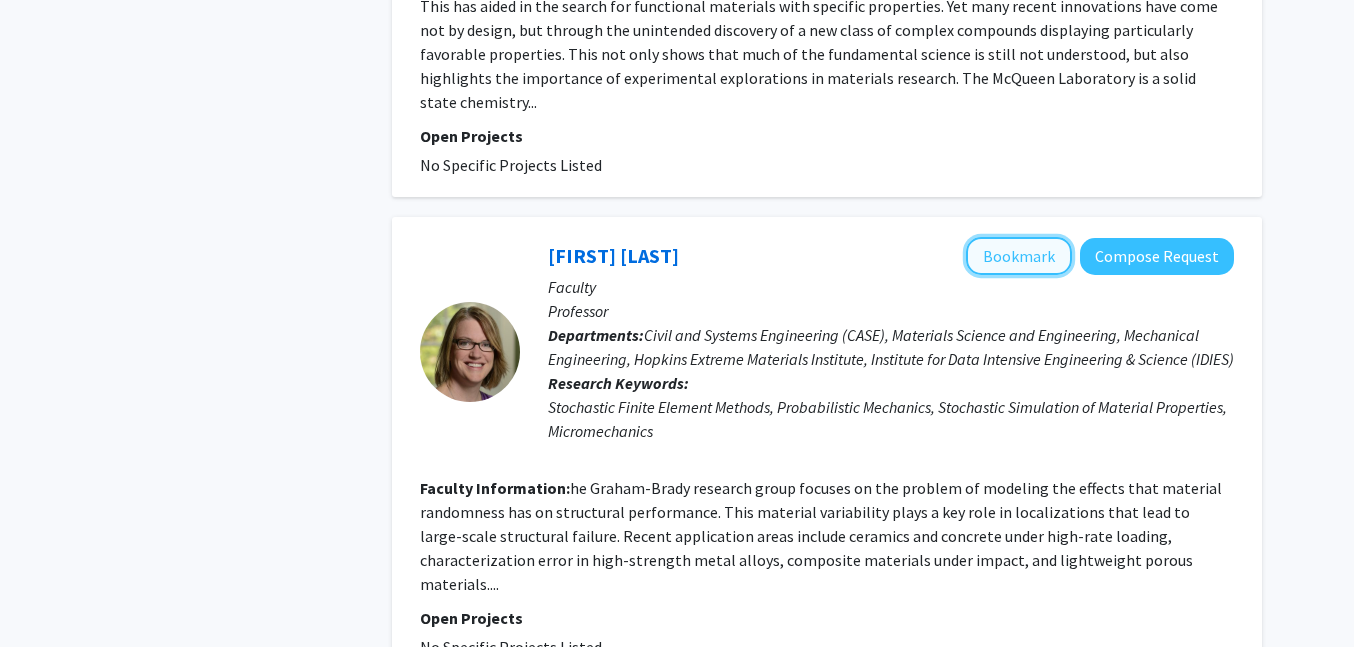 click on "Bookmark" 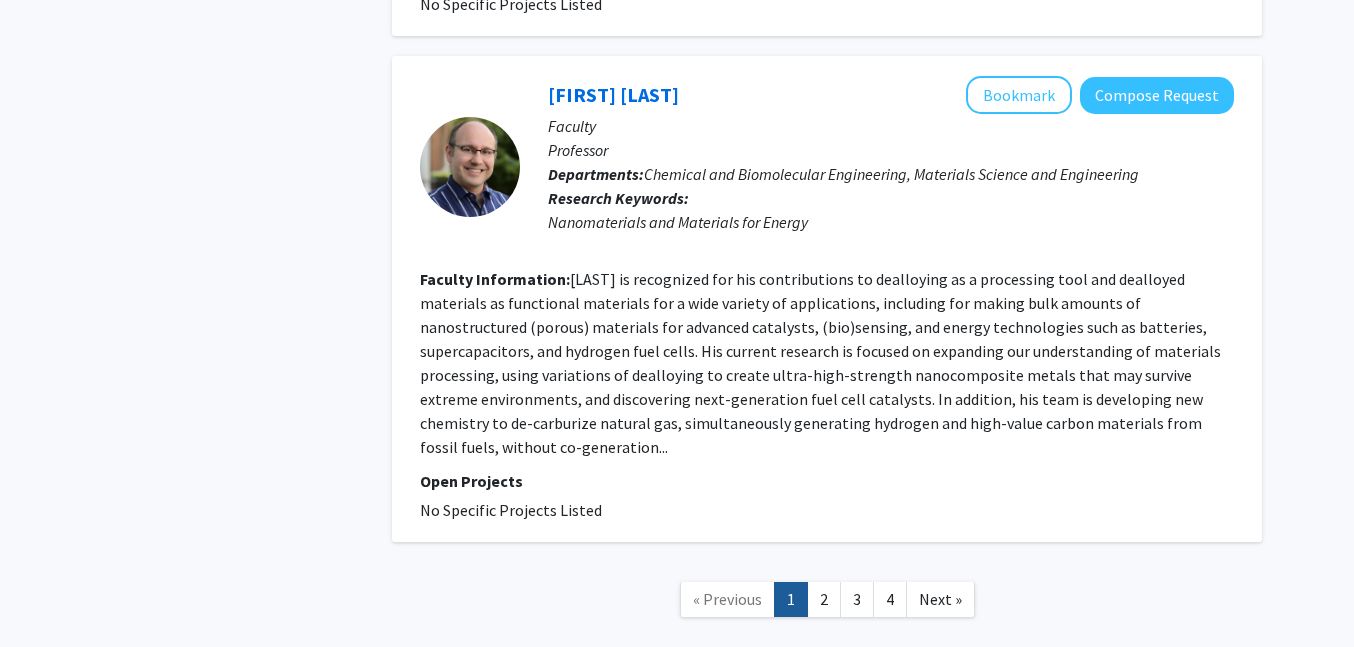 scroll, scrollTop: 5107, scrollLeft: 0, axis: vertical 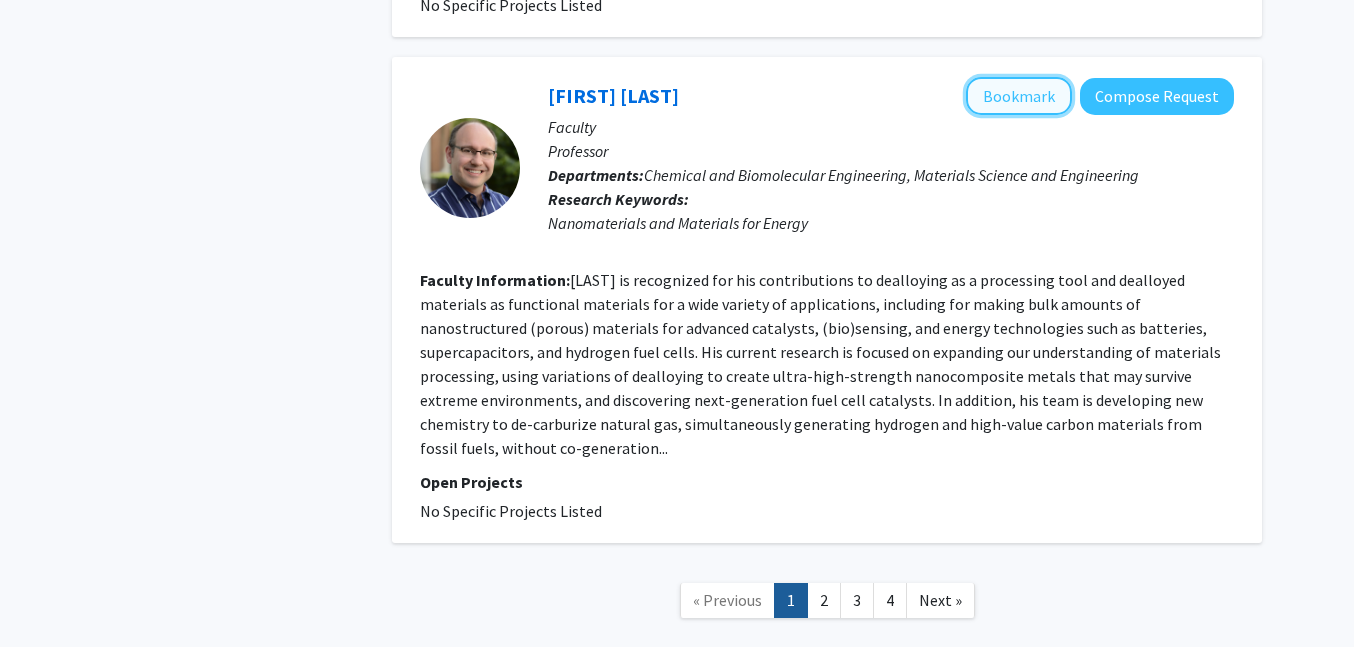click on "Bookmark" 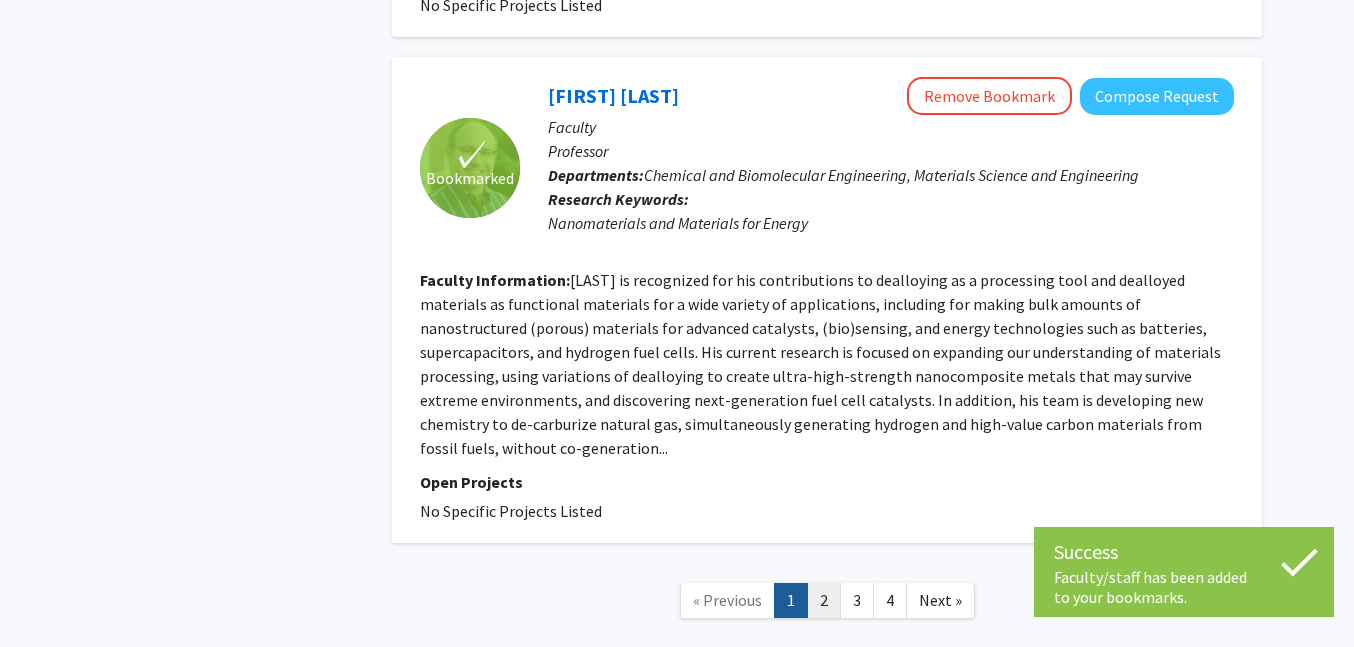 click on "2" 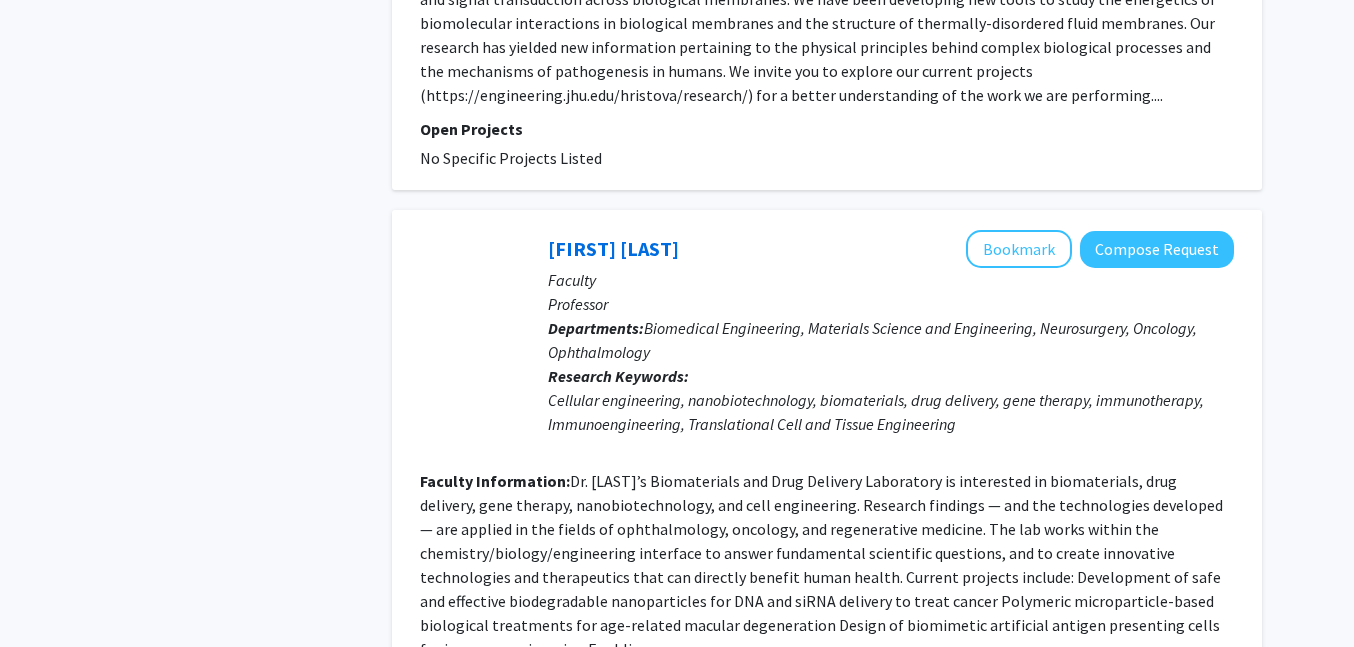 scroll, scrollTop: 4968, scrollLeft: 0, axis: vertical 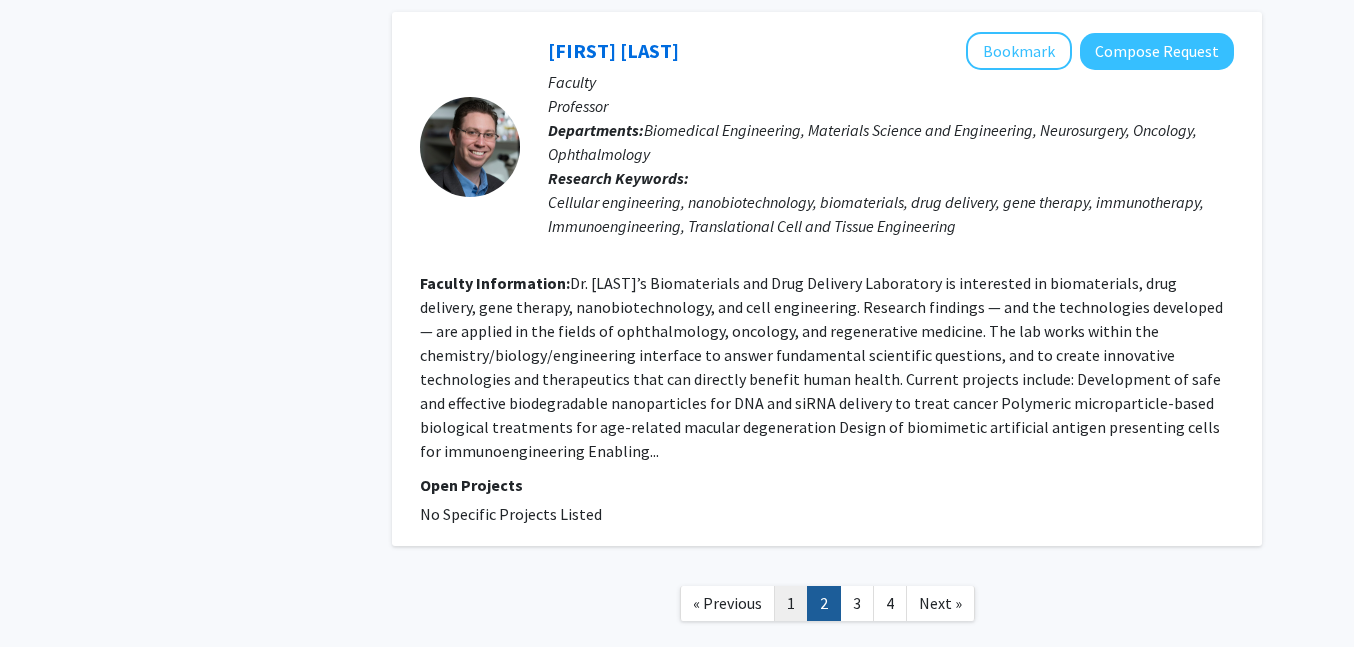 click on "1" 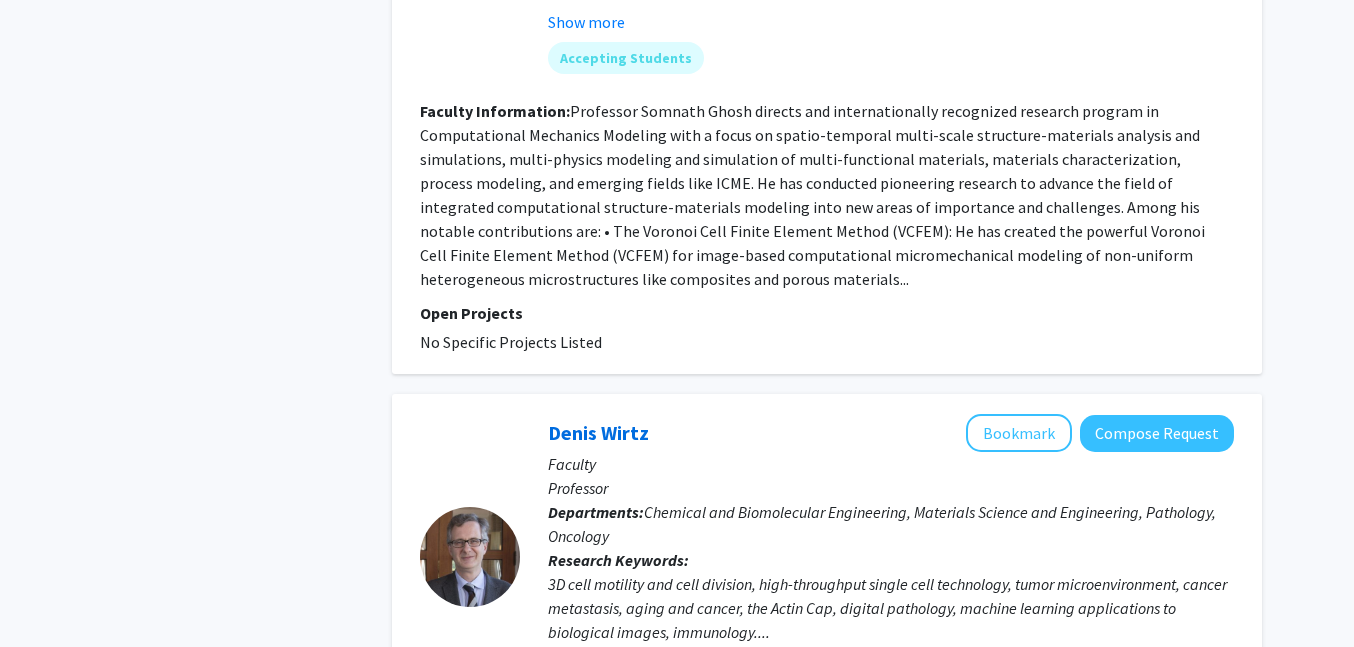 scroll, scrollTop: 5128, scrollLeft: 0, axis: vertical 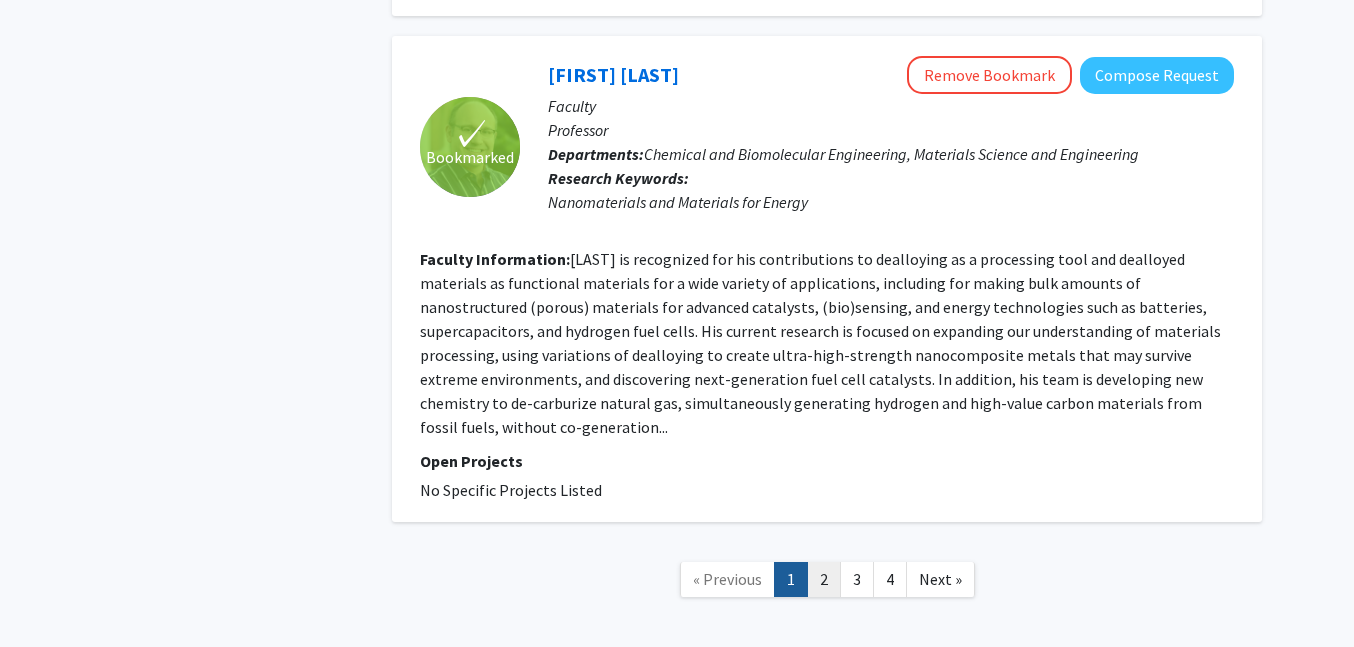 click on "2" 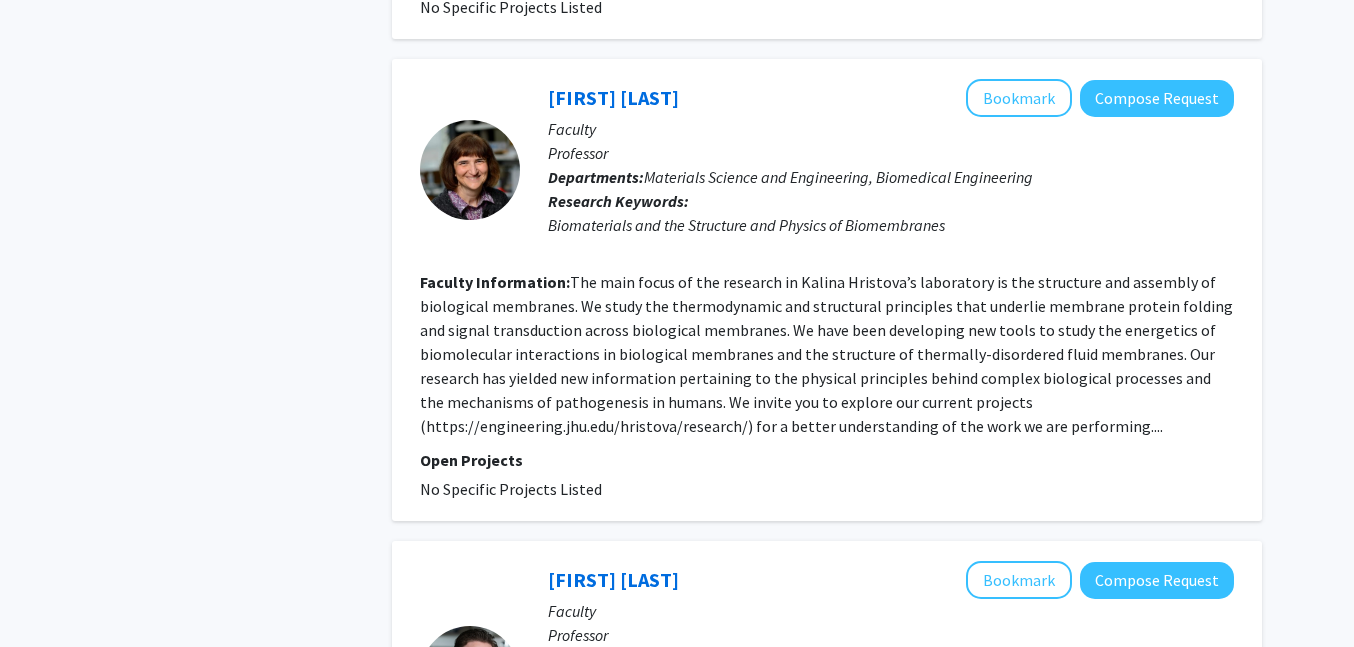 scroll, scrollTop: 4968, scrollLeft: 0, axis: vertical 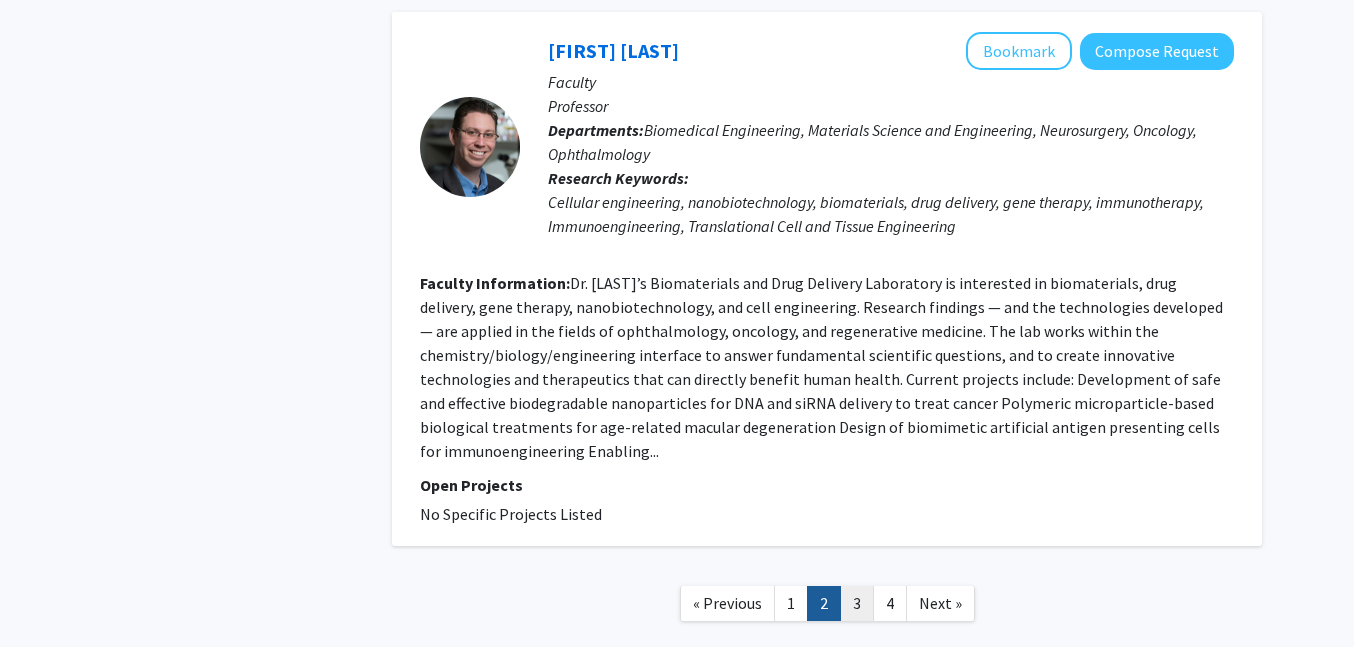 click on "3" 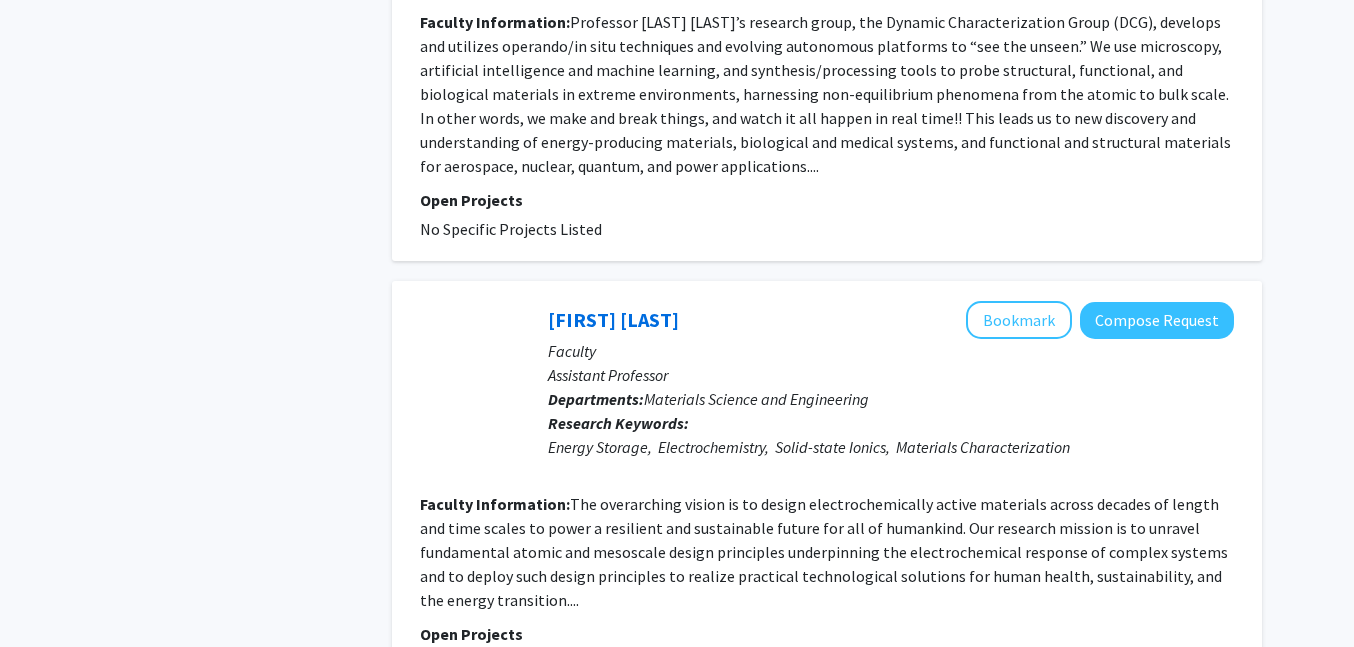 scroll, scrollTop: 4192, scrollLeft: 0, axis: vertical 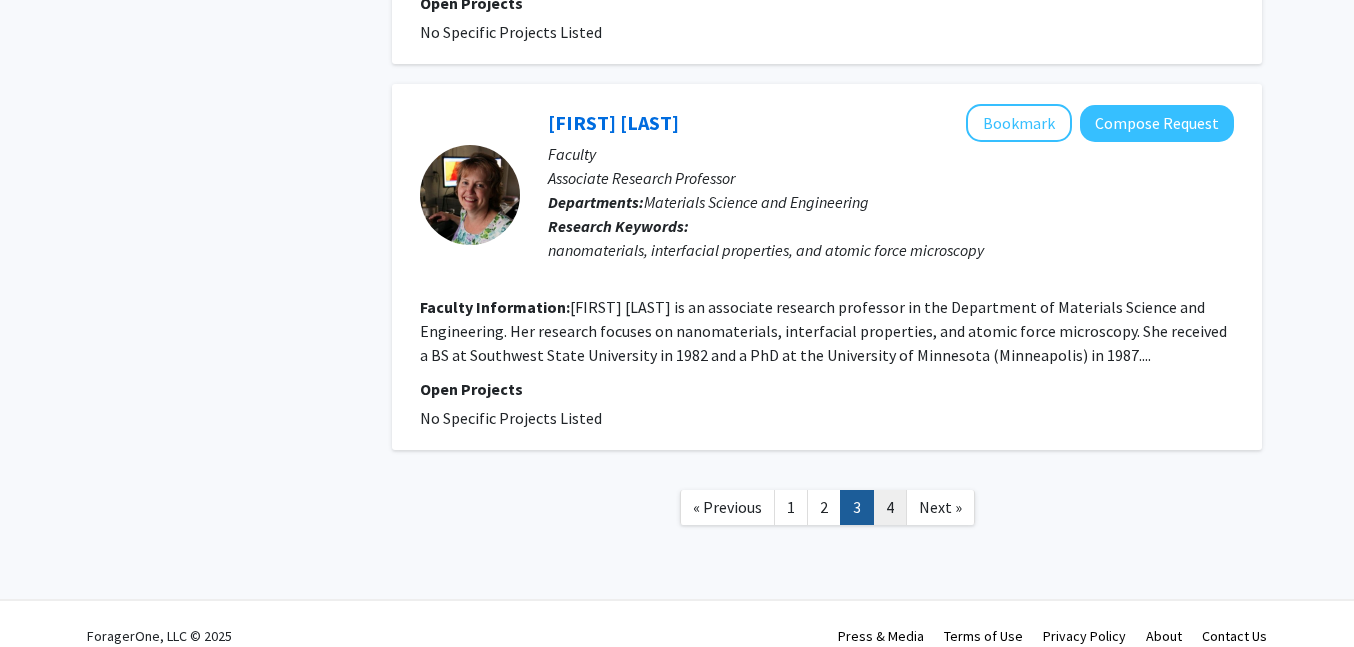 click on "4" 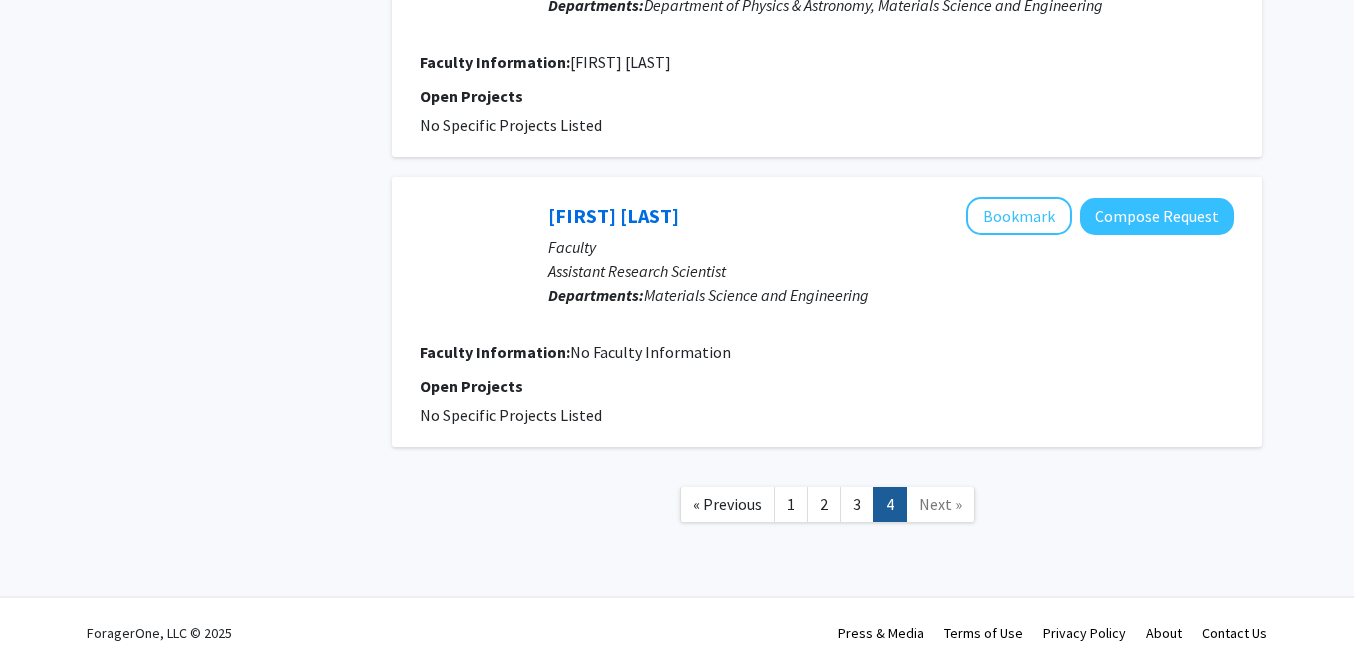 scroll, scrollTop: 3788, scrollLeft: 0, axis: vertical 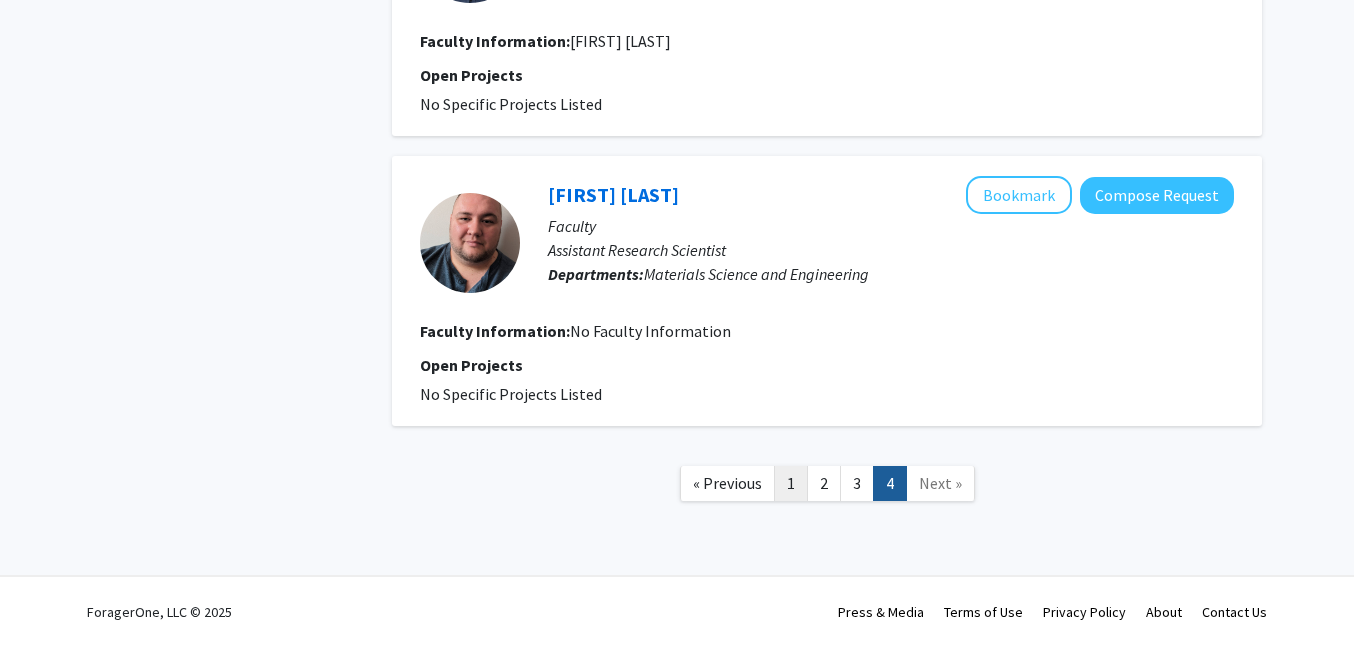 click on "1" 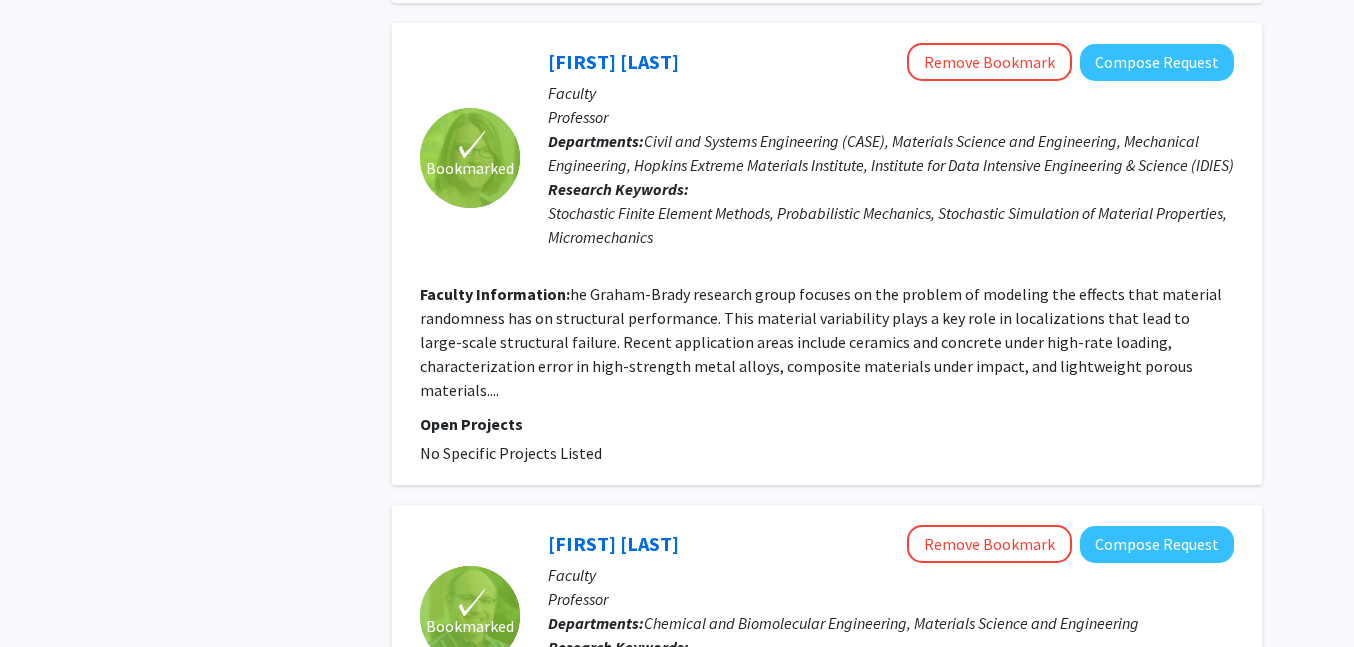 scroll, scrollTop: 5128, scrollLeft: 0, axis: vertical 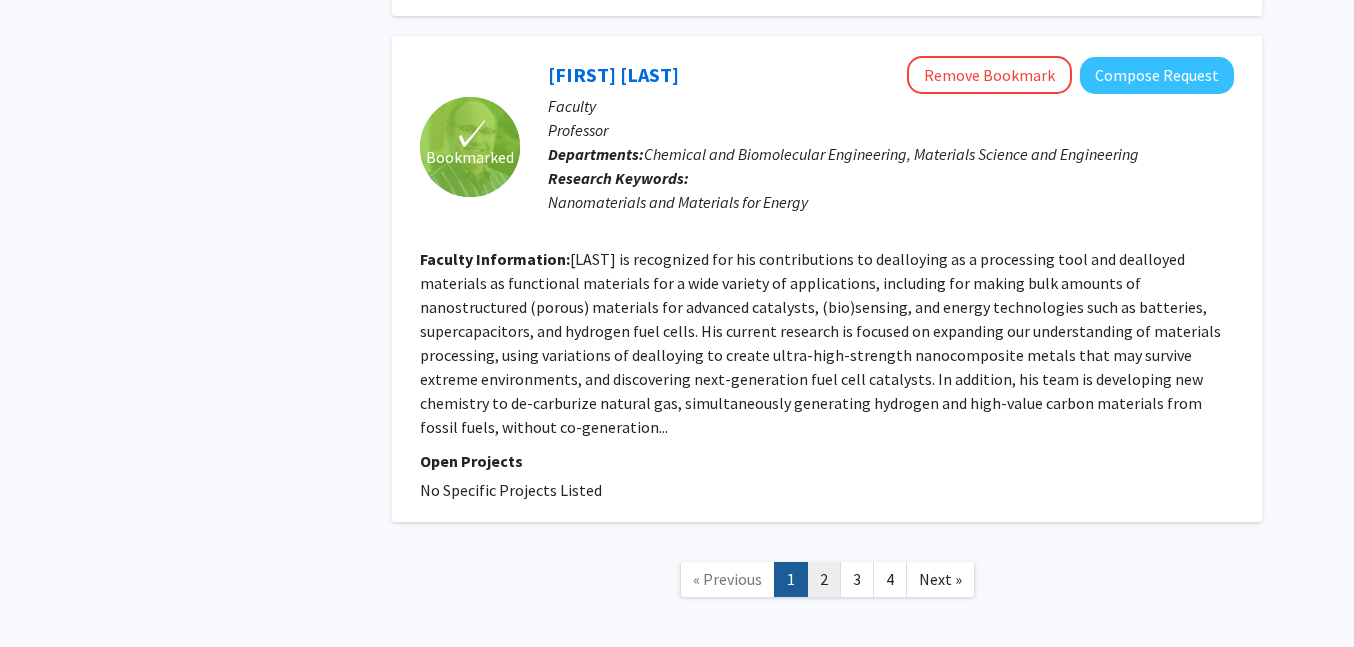 click on "2" 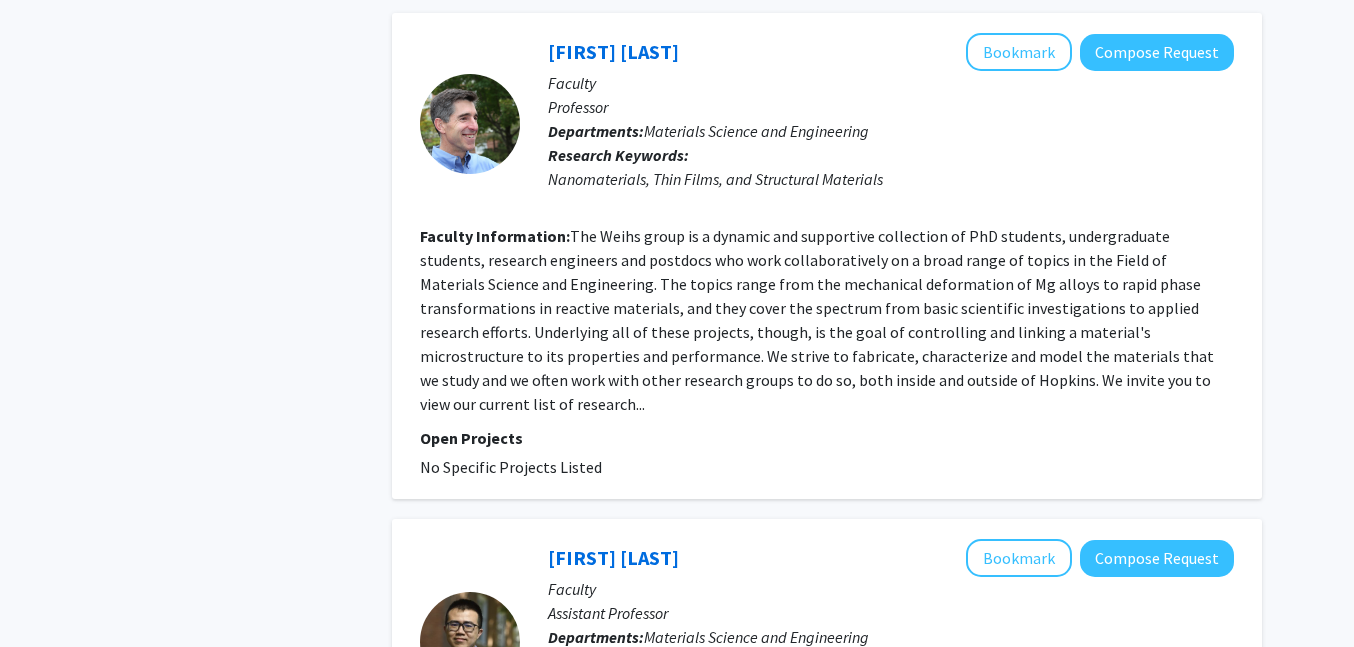 scroll, scrollTop: 1871, scrollLeft: 0, axis: vertical 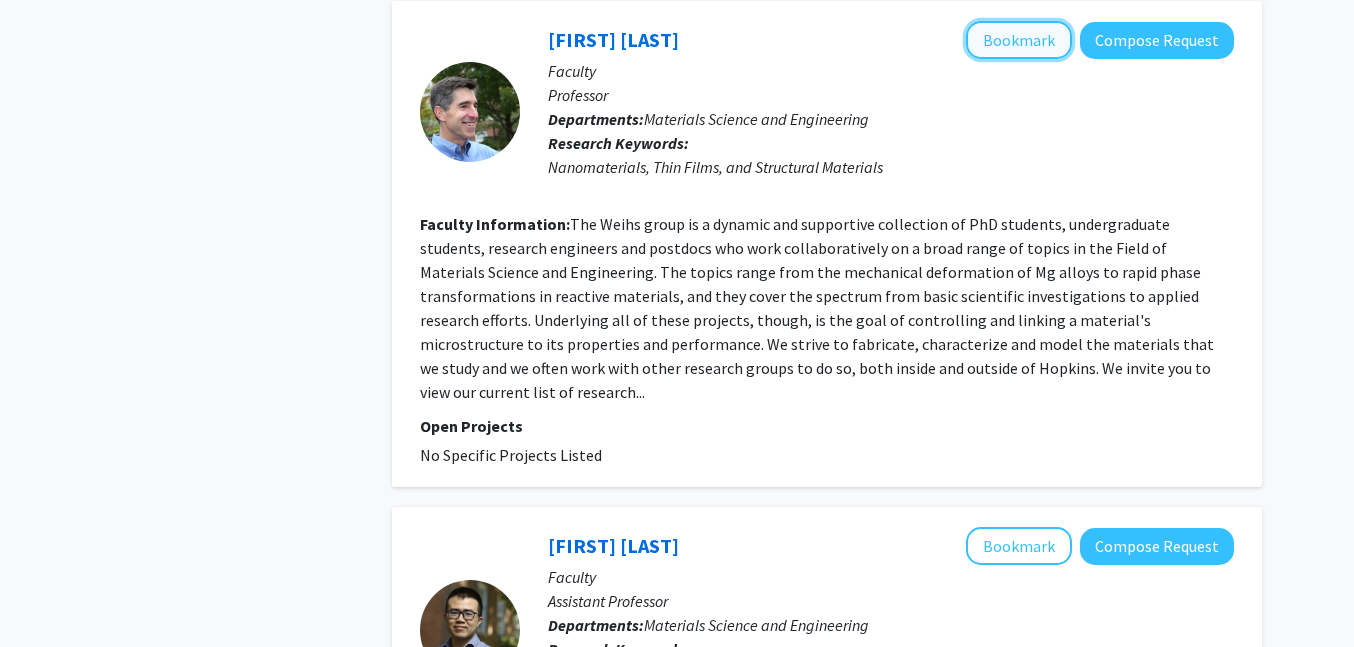 click on "Bookmark" 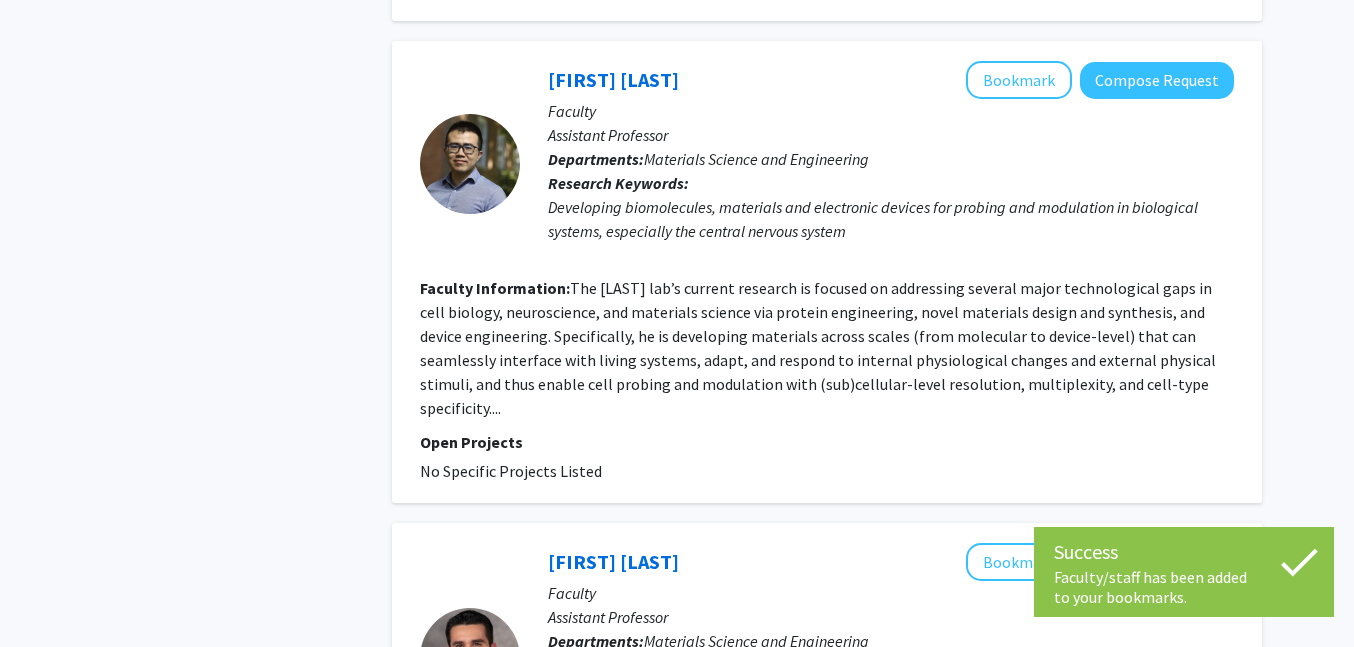 scroll, scrollTop: 2338, scrollLeft: 0, axis: vertical 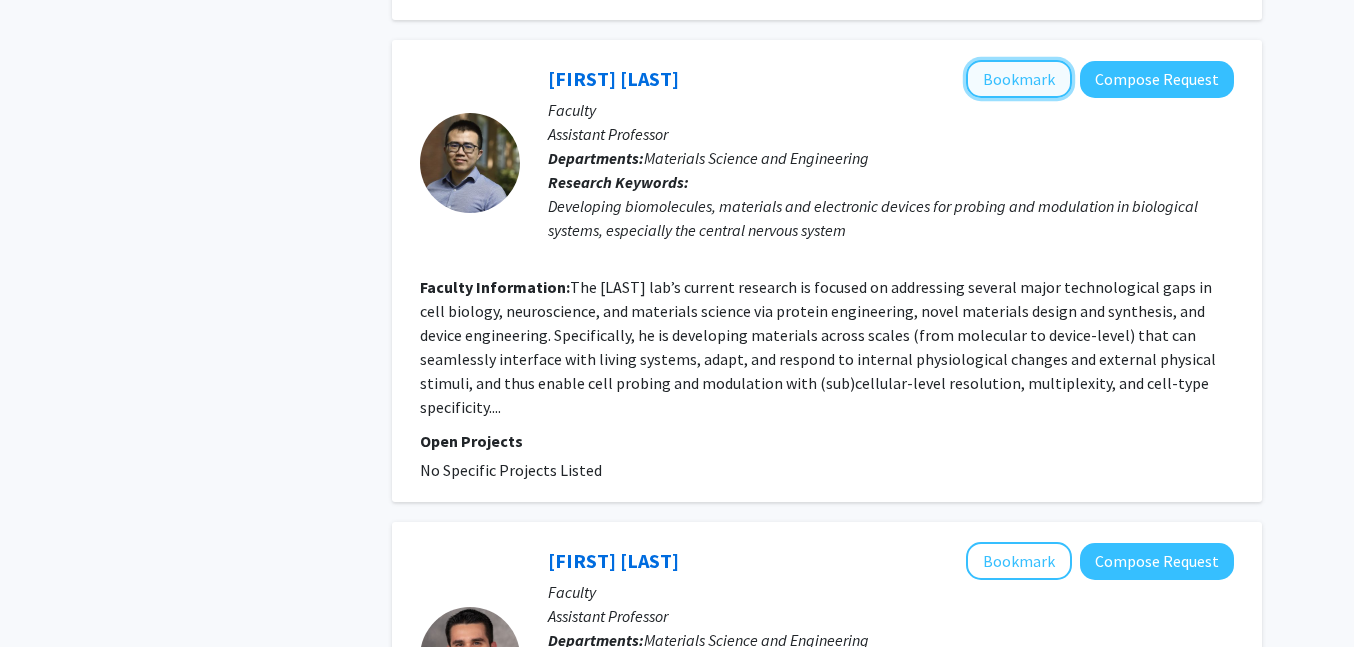 click on "Bookmark" 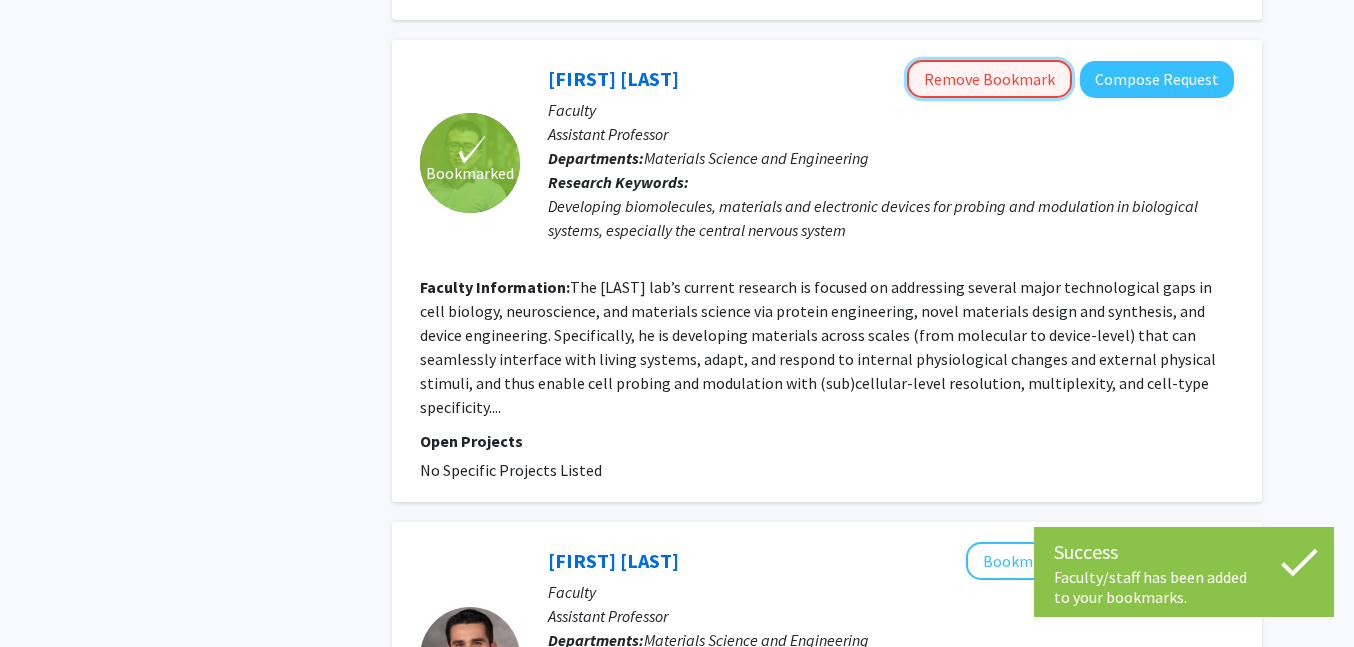 click on "Remove Bookmark" 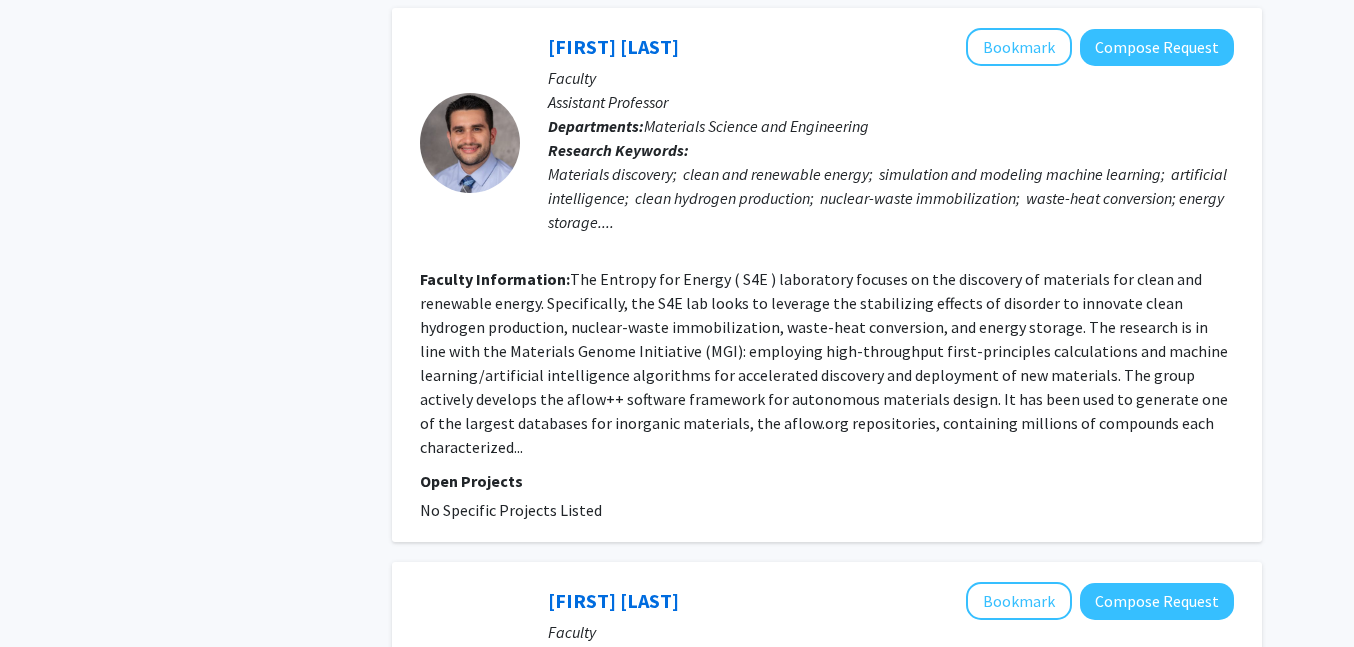 scroll, scrollTop: 2854, scrollLeft: 0, axis: vertical 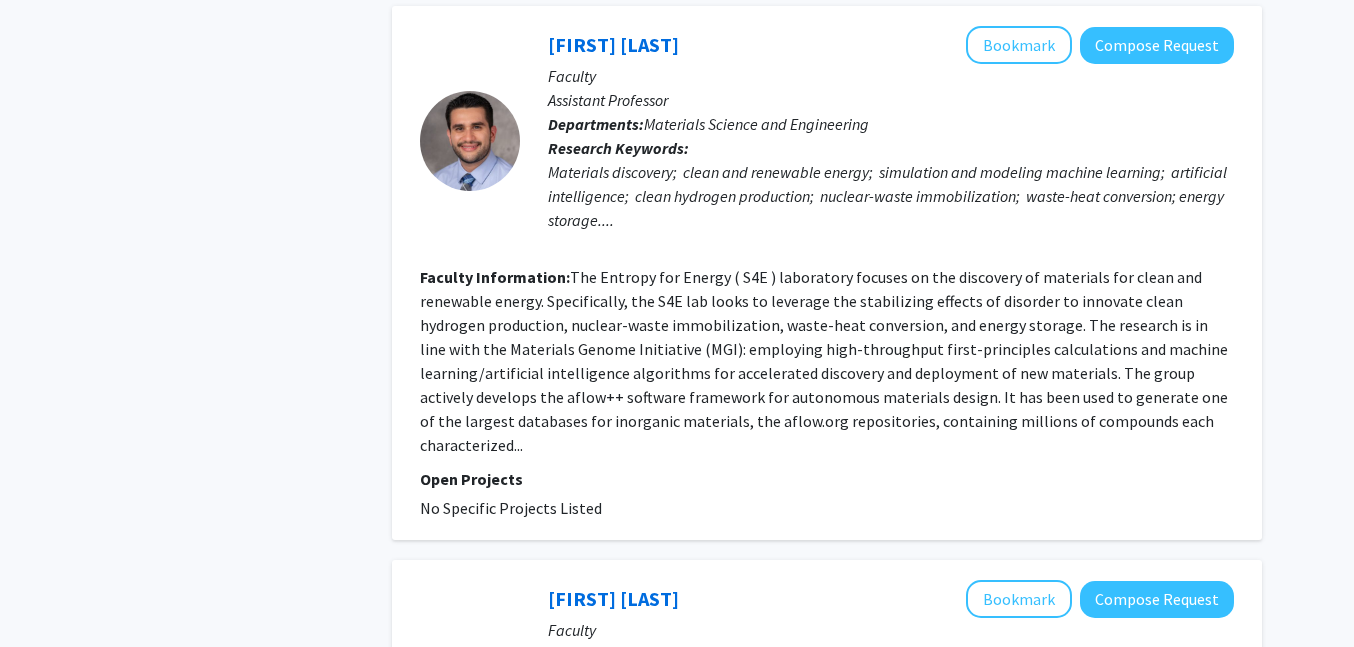 click on "[FIRST] [LAST]   Bookmark
Compose Request  Faculty Assistant Professor Departments:  Materials Science and Engineering, Biomedical Engineering, Institute for NanoBioTechnology (INBT), Translational Tissue Engineering Center (TTEC), Oncology Research Keywords:  Immunoengineering, regenerative medicine, biomaterials/biomedical devices, controlled drug delivery, synthetic and systems biology, and automimmune, cancer, and infectious disease models Faculty Information:  Open Projects  No Specific Projects Listed   [FIRST] [LAST]   Bookmark
Compose Request  Faculty Professor  Departments:  Department of Earth and Planetary Sciences, Materials Science and Engineering, Mechanical Engineering Research Keywords:  Show more Faculty Information:  Open Projects  No Specific Projects Listed  ✓ Bookmarked  [FIRST] [LAST]  Remove Bookmark  Compose Request  Faculty Professor Departments:  Materials Science and Engineering Research Keywords:  Faculty Information:  Open Projects  No Specific Projects Listed  ✓ Bookmarked" 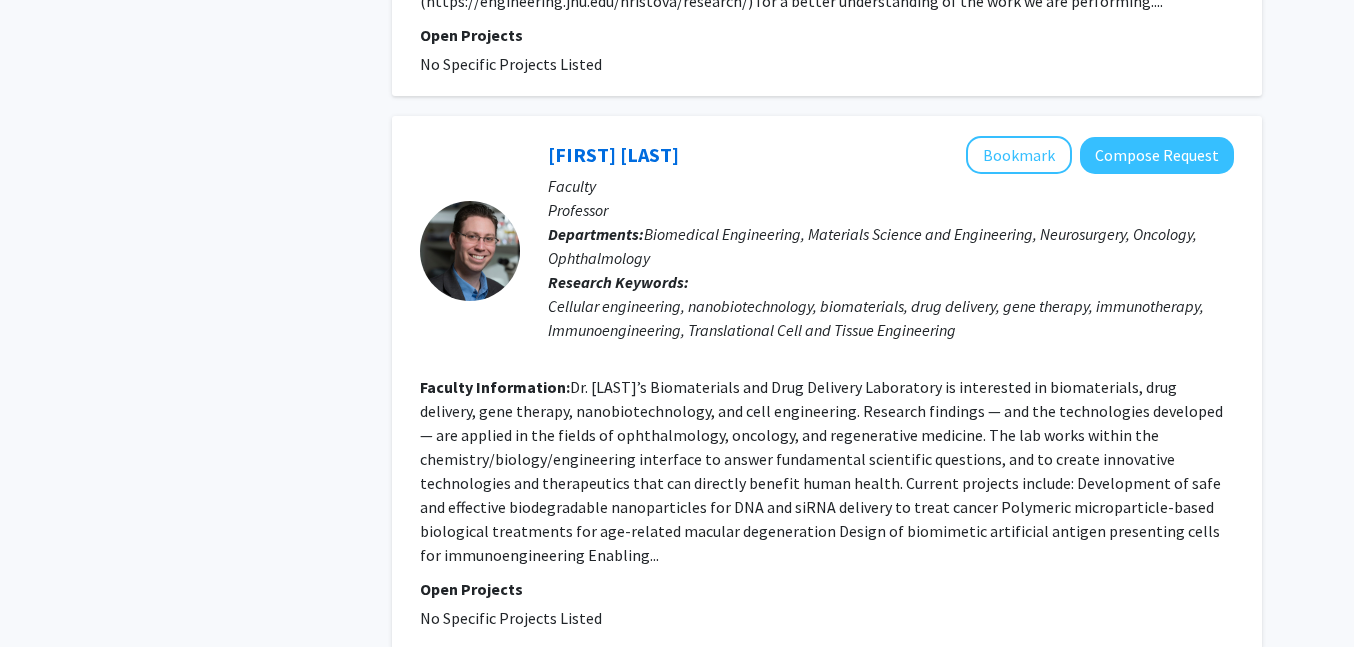 scroll, scrollTop: 4866, scrollLeft: 0, axis: vertical 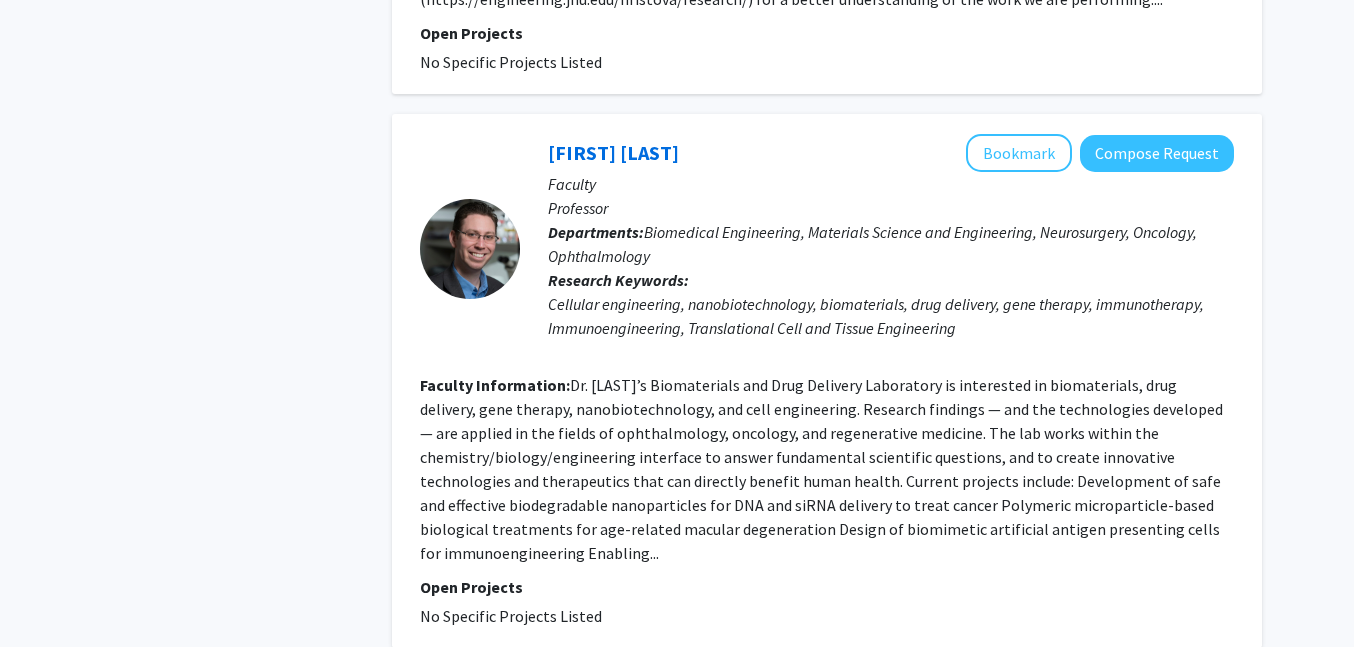 click on "3" 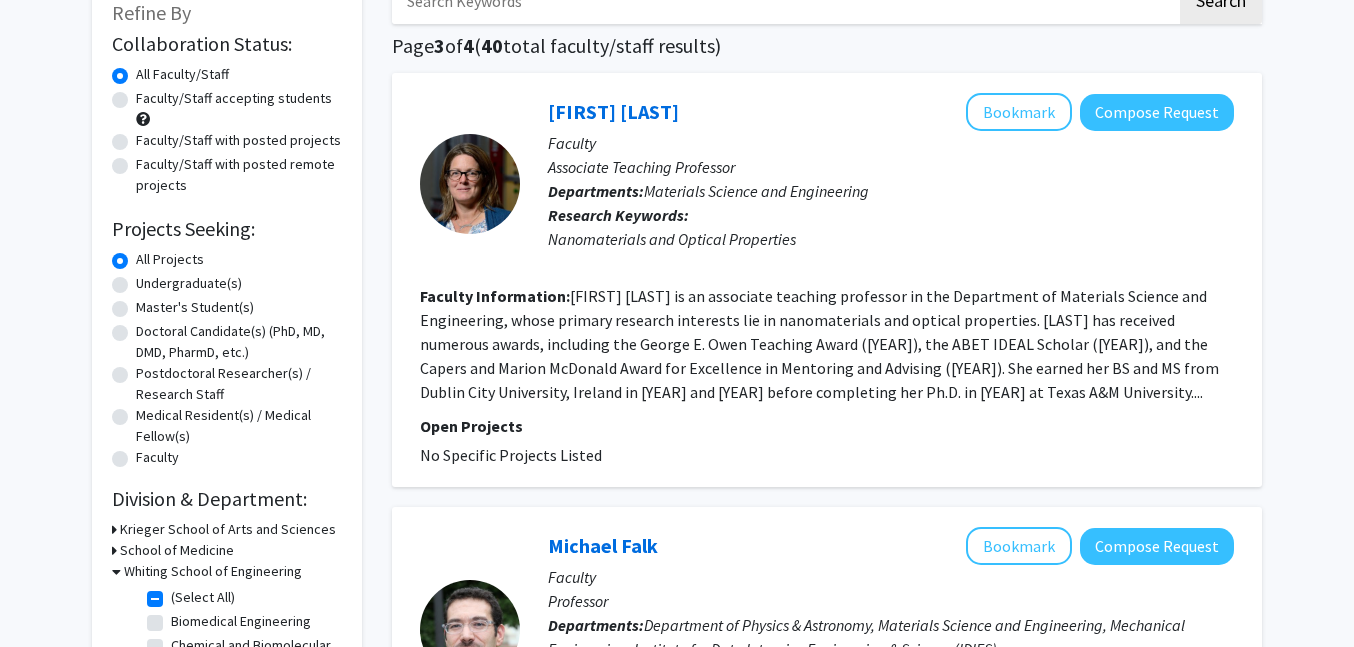 scroll, scrollTop: 132, scrollLeft: 0, axis: vertical 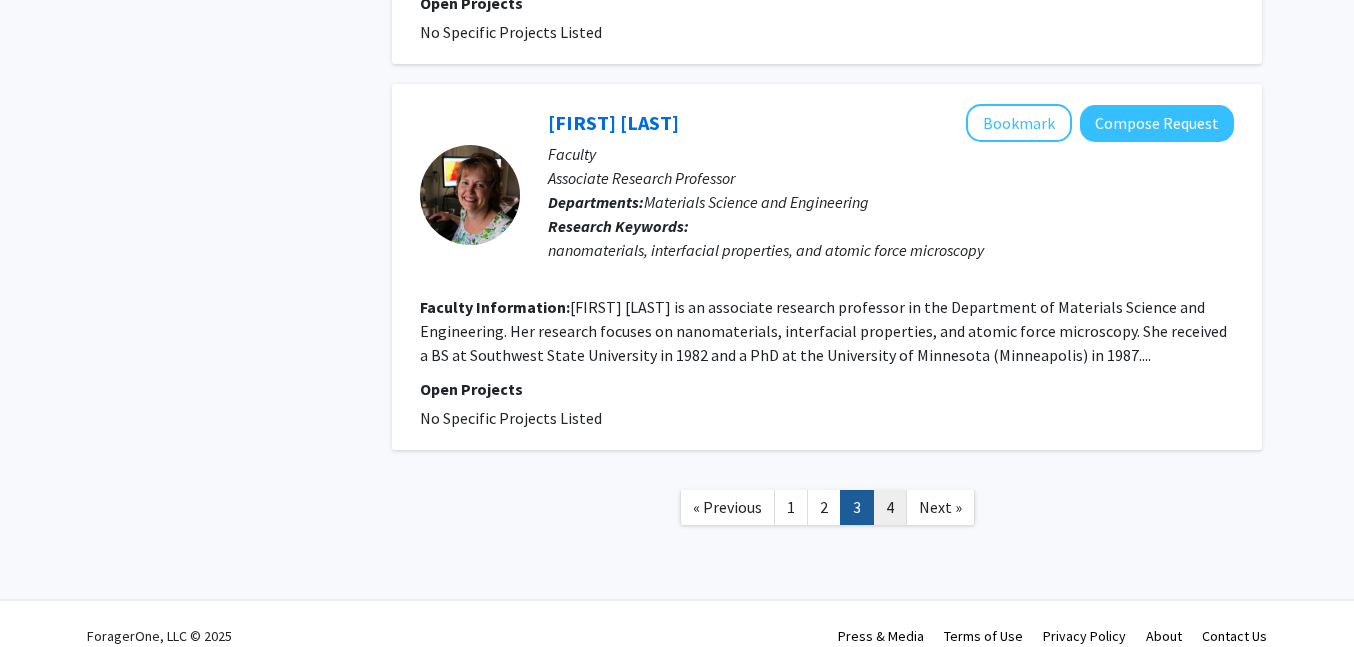 click on "4" 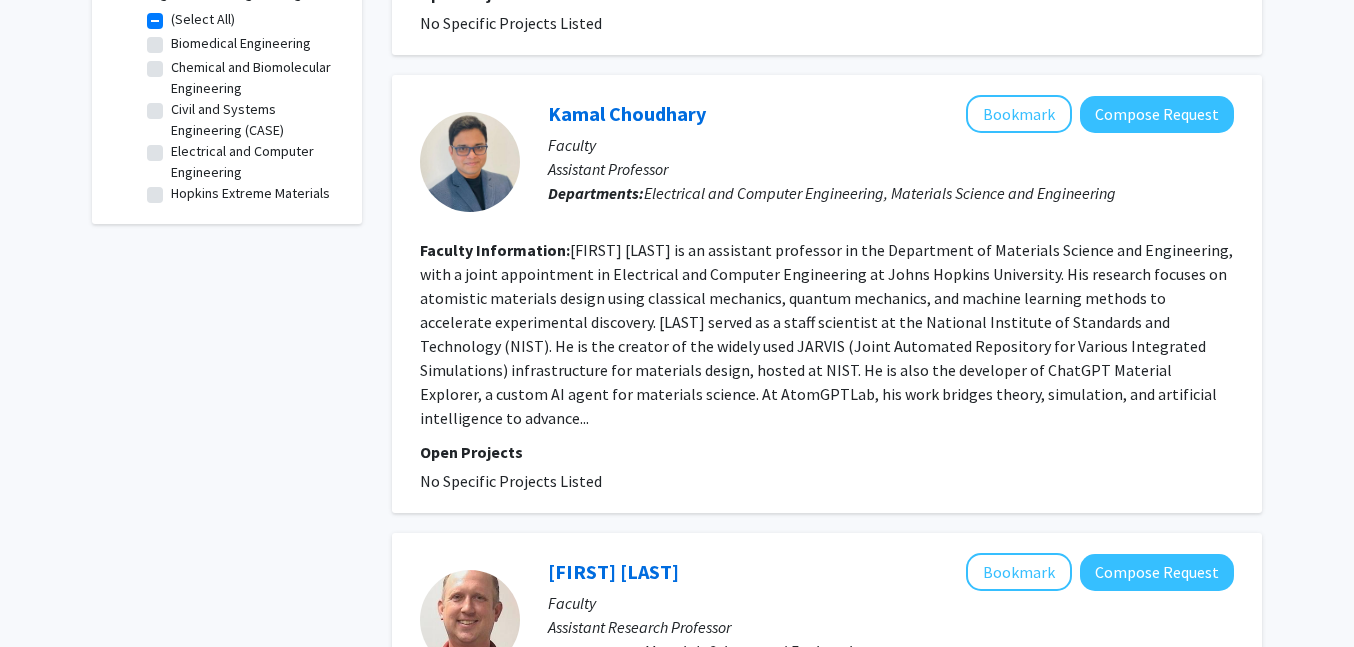 scroll, scrollTop: 0, scrollLeft: 0, axis: both 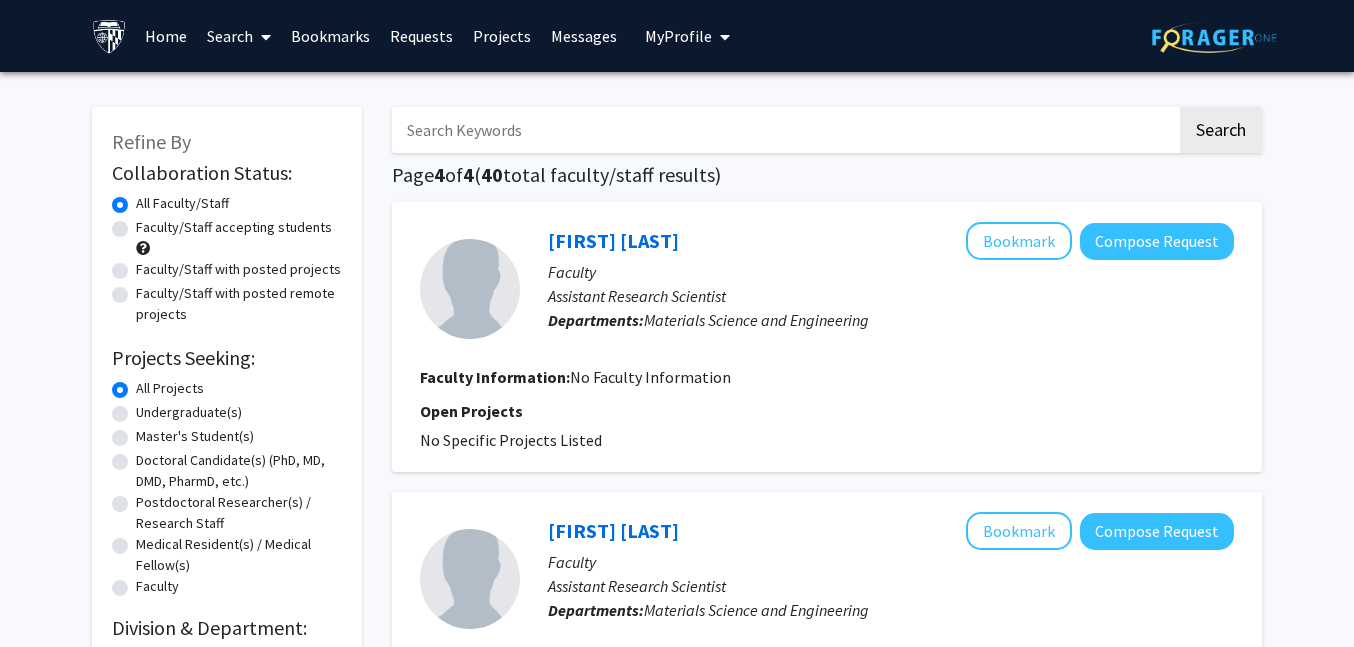 click at bounding box center (784, 130) 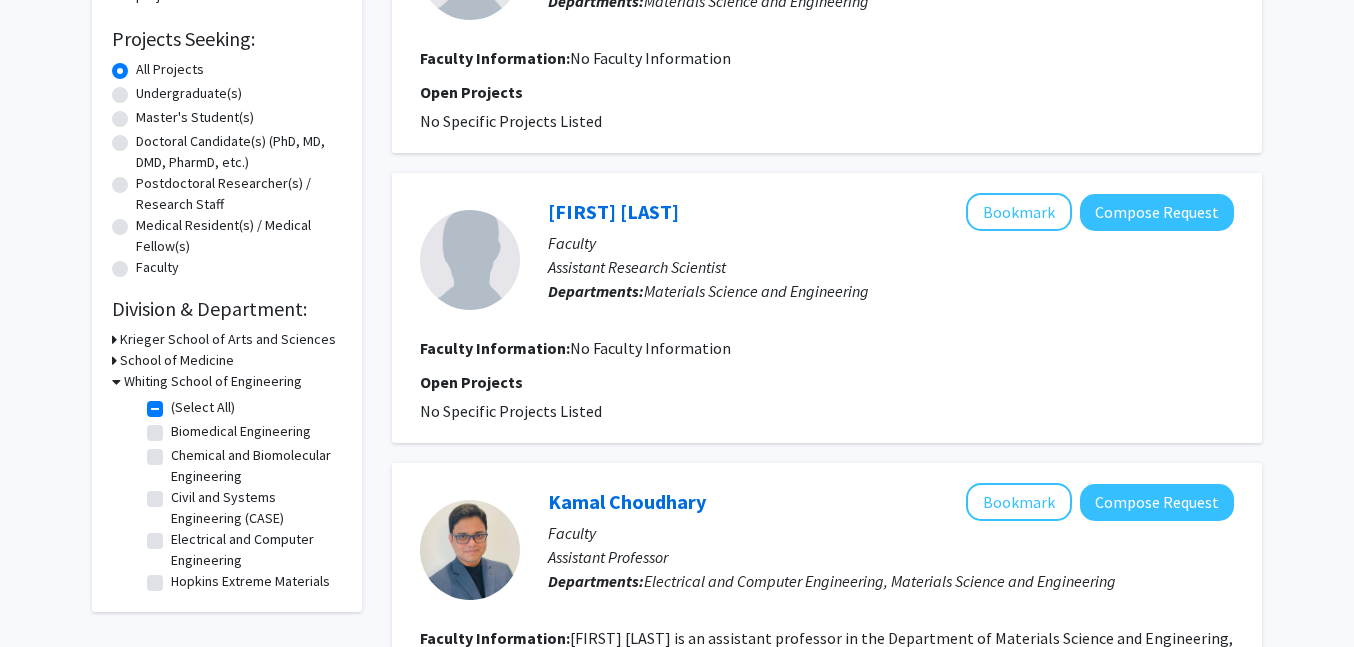scroll, scrollTop: 321, scrollLeft: 0, axis: vertical 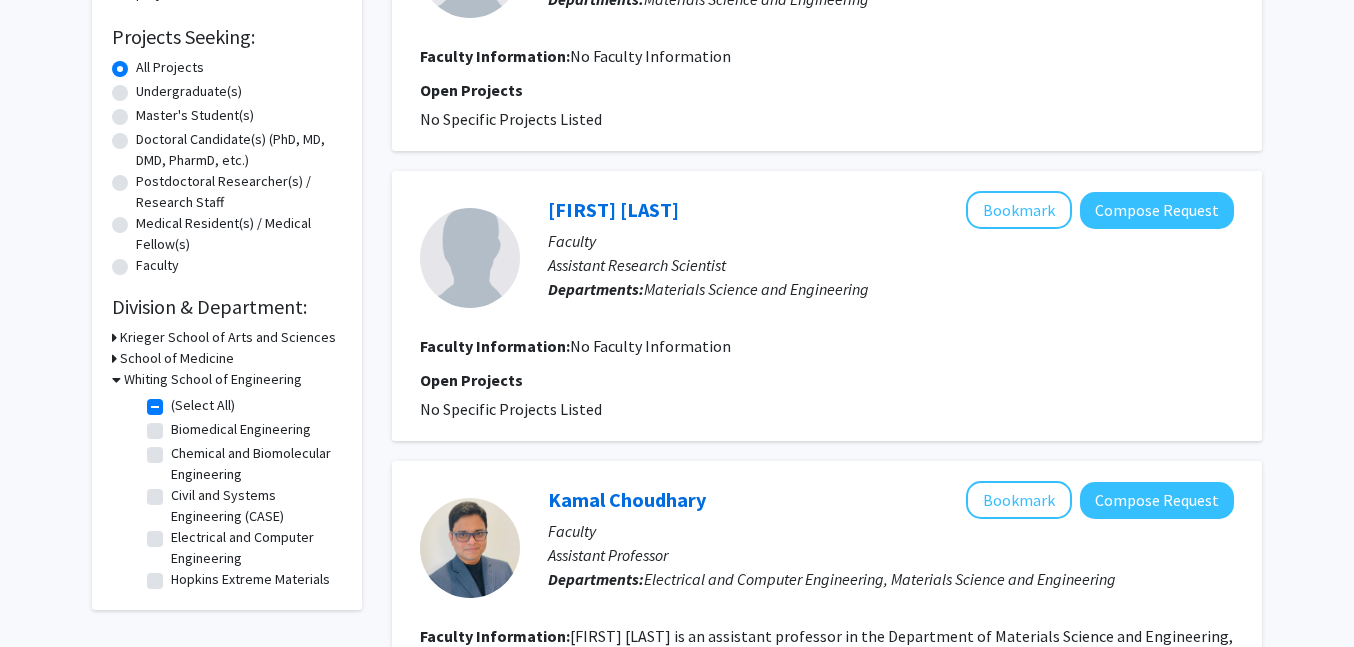 click on "(Select All)  (Select All)" 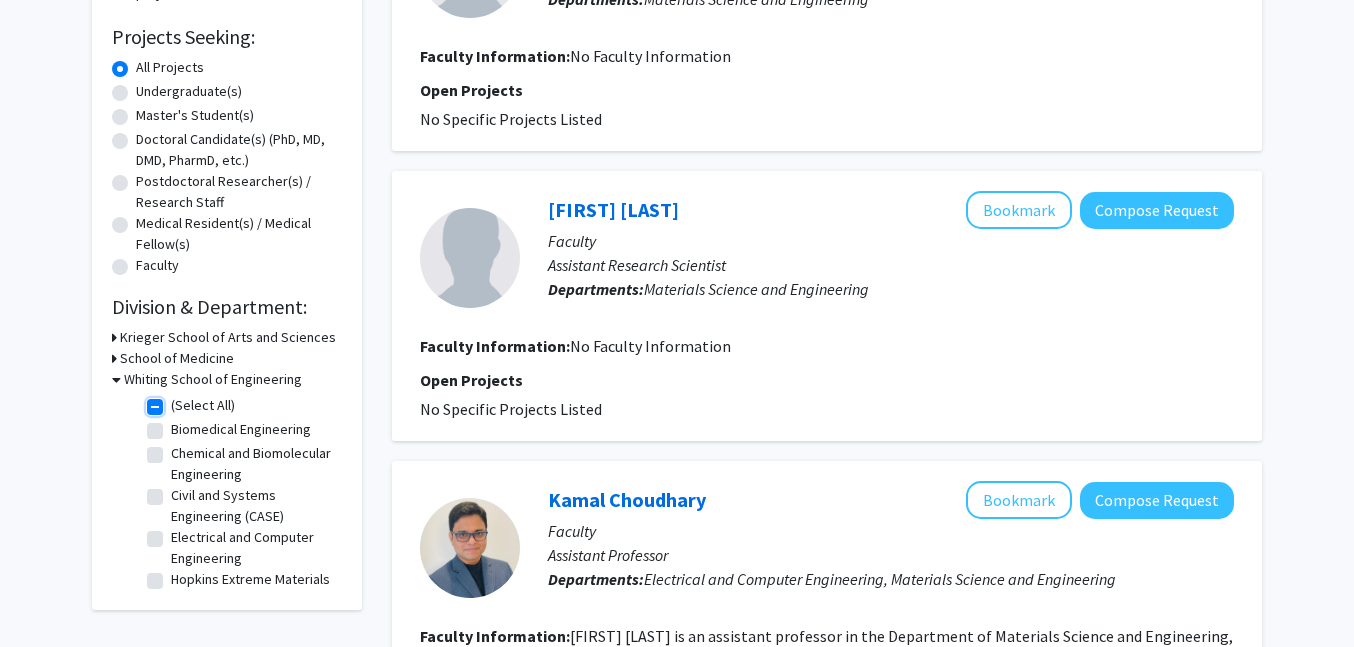 click on "(Select All)" at bounding box center (177, 401) 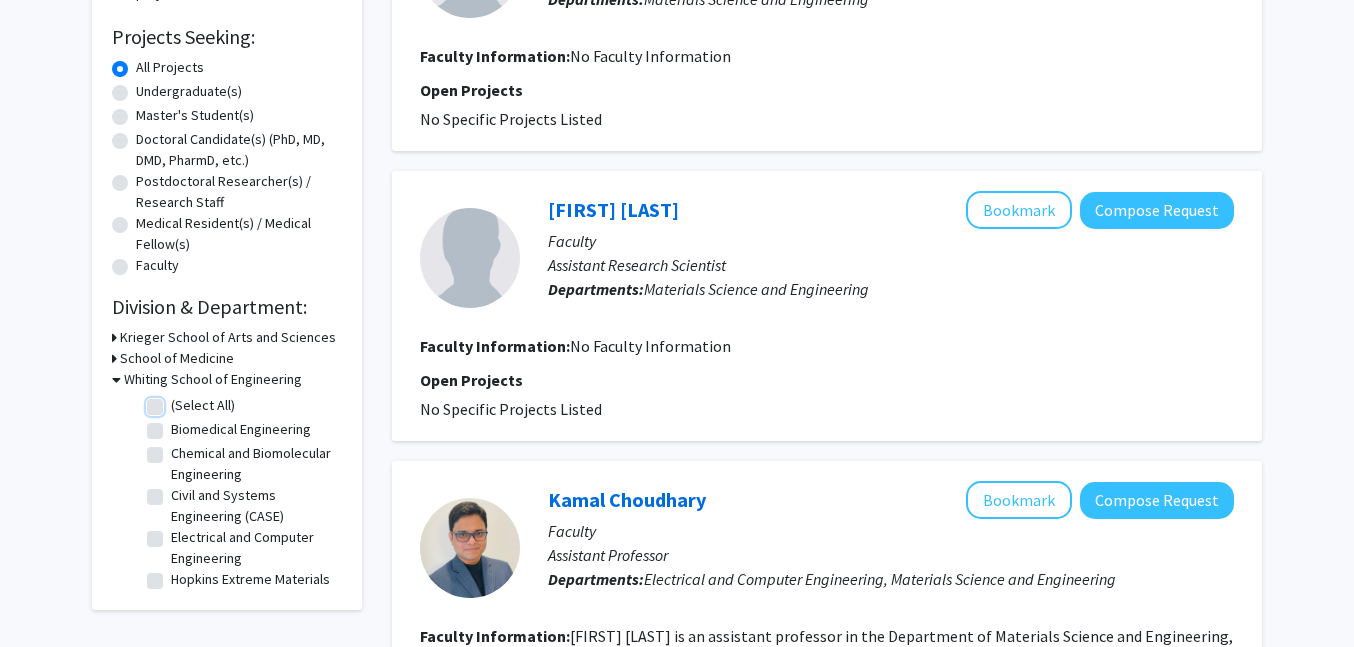 checkbox on "false" 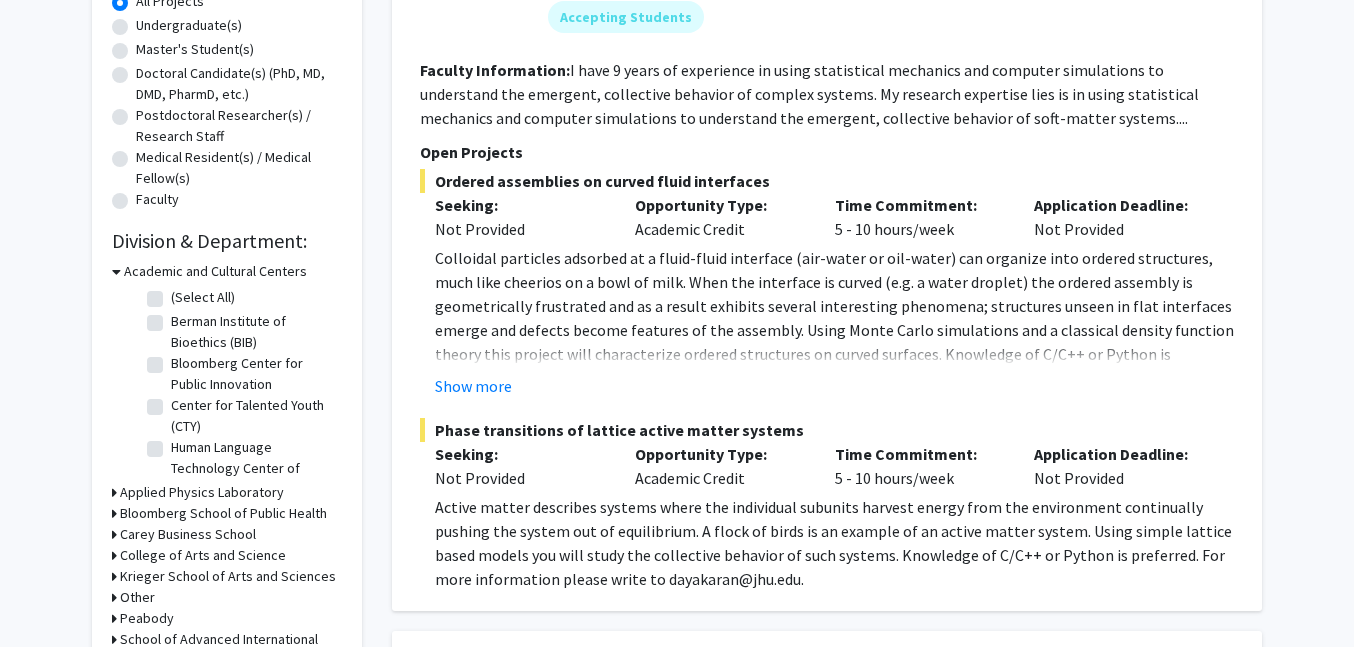 scroll, scrollTop: 356, scrollLeft: 0, axis: vertical 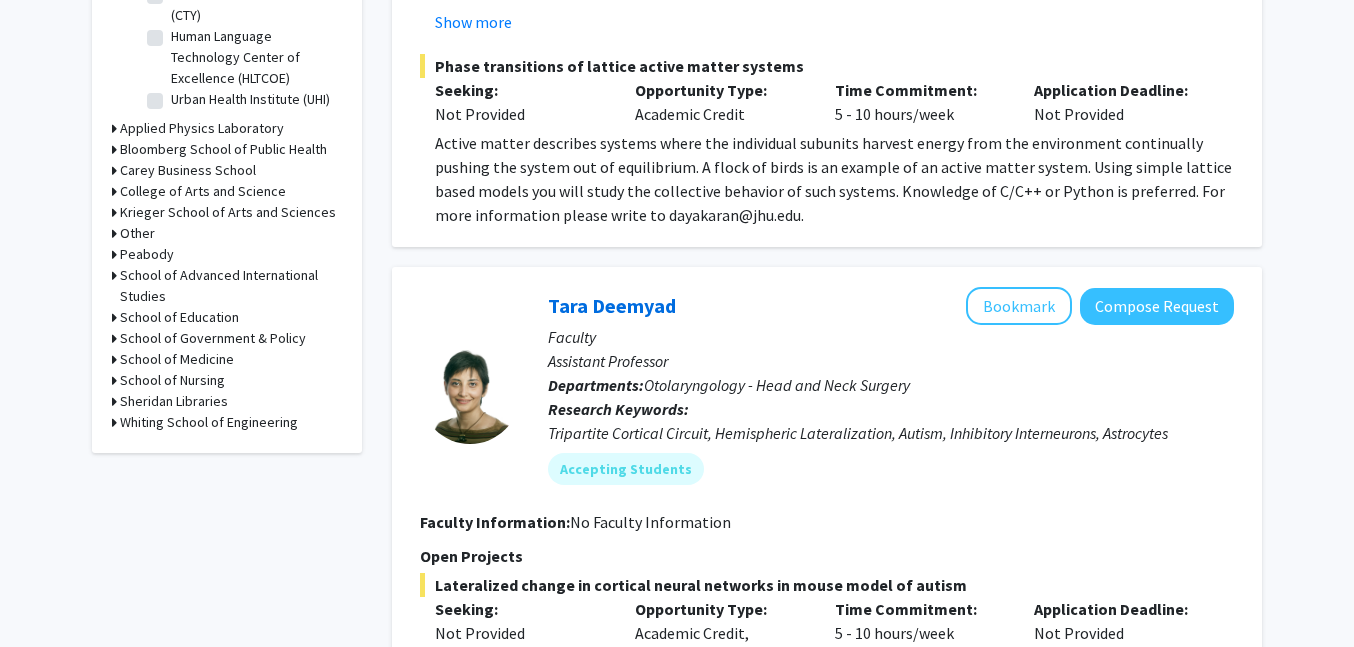 click on "Whiting School of Engineering" at bounding box center [209, 422] 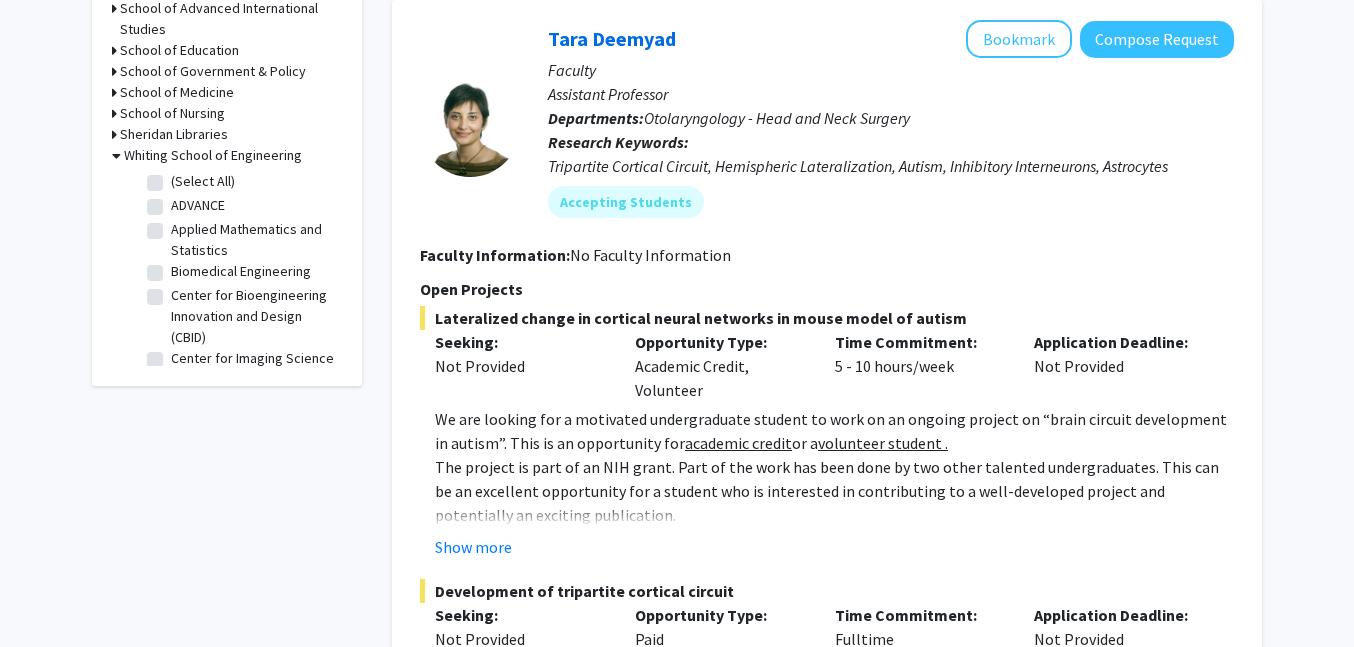 scroll, scrollTop: 1032, scrollLeft: 0, axis: vertical 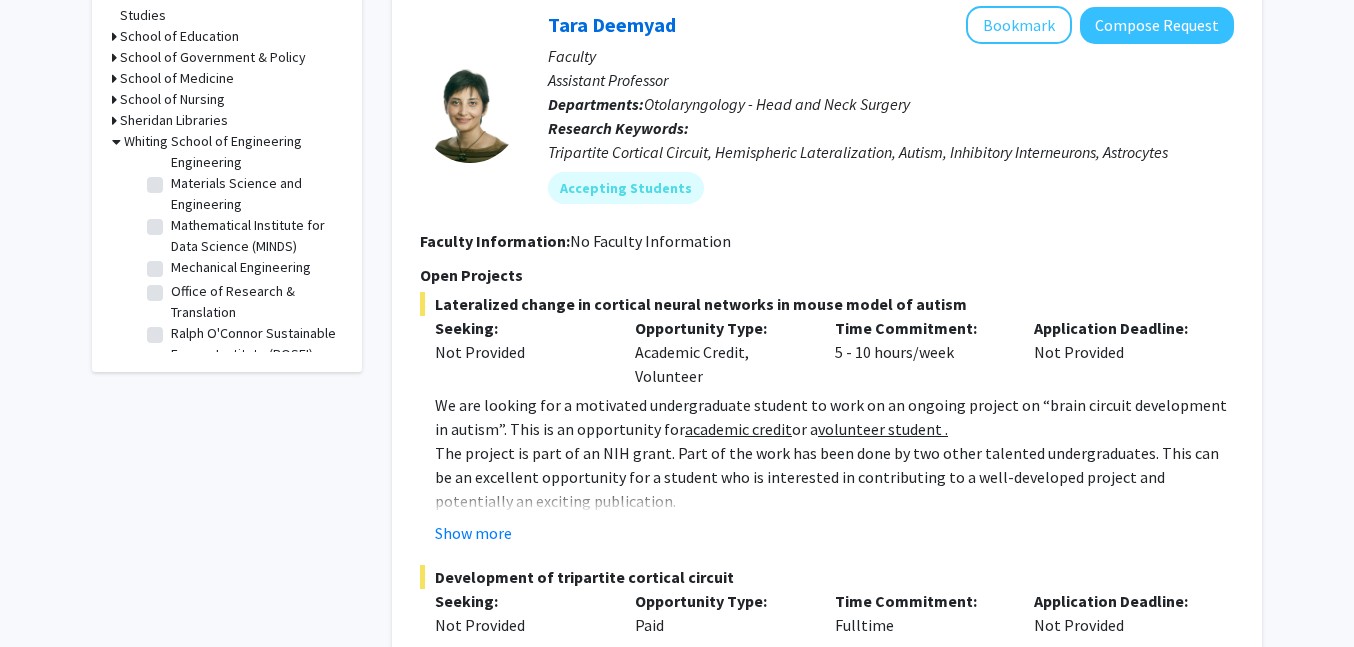 click on "Mechanical Engineering" 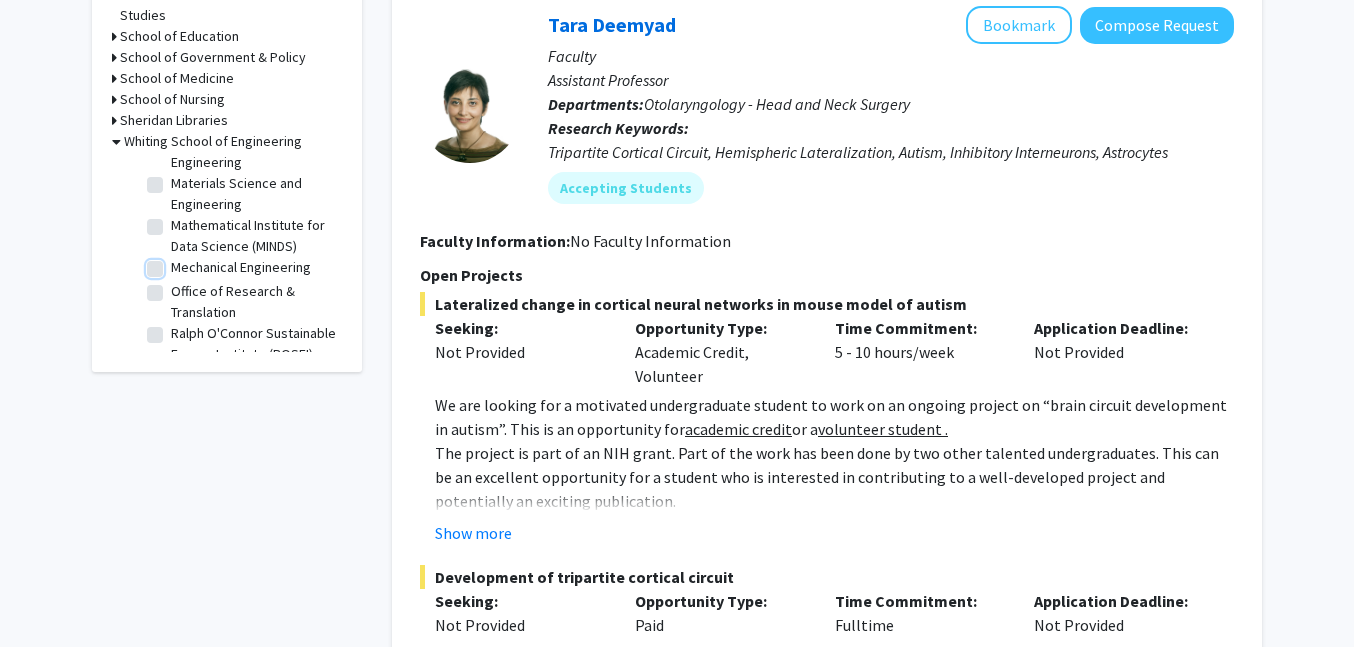 click on "Mechanical Engineering" at bounding box center [177, 263] 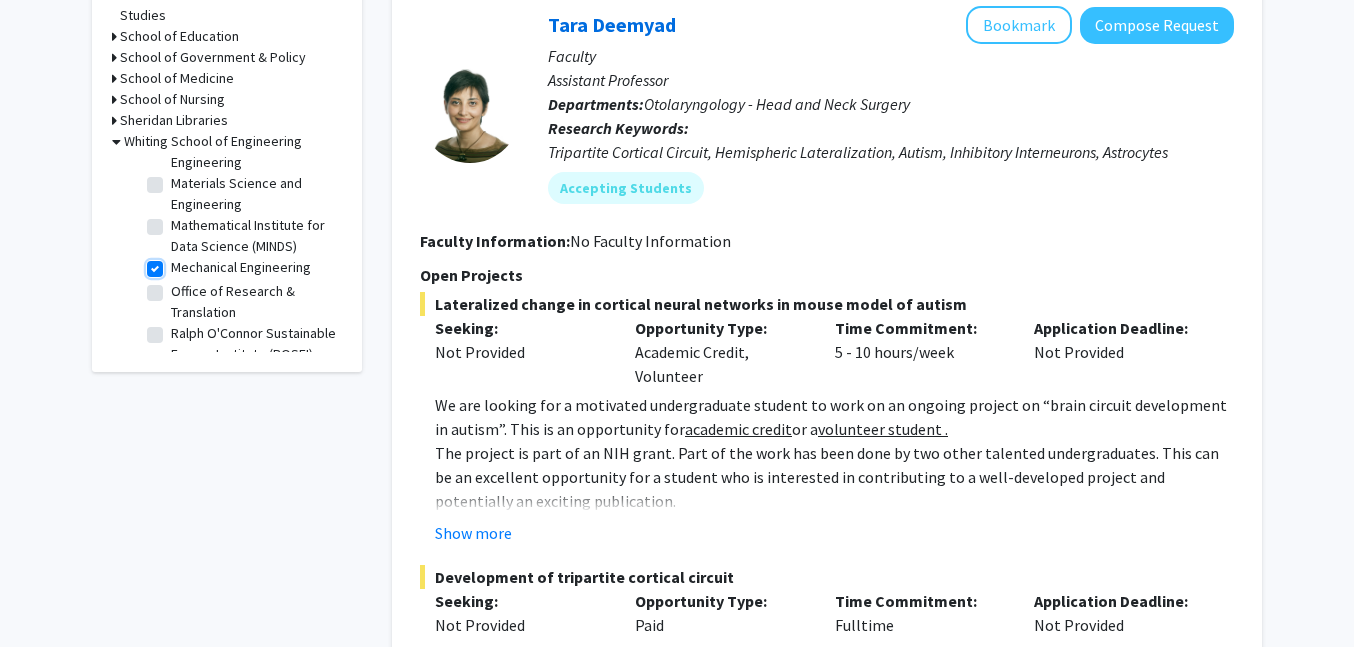checkbox on "true" 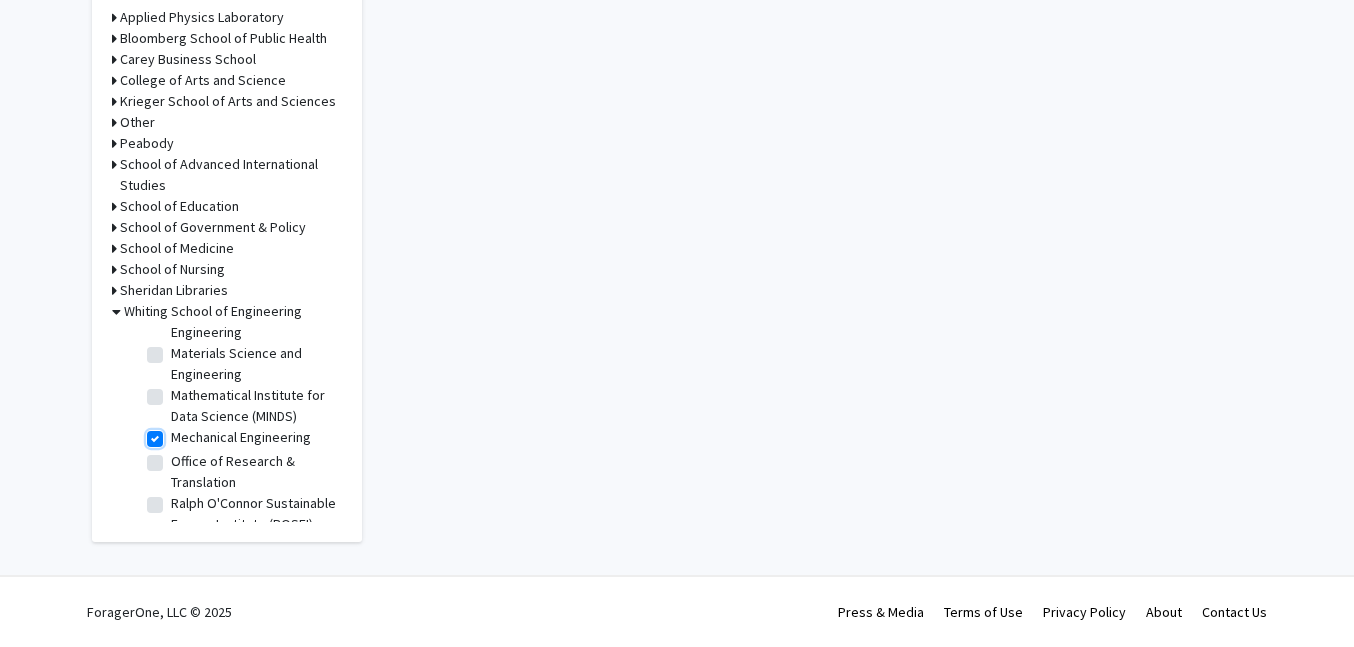 scroll, scrollTop: 0, scrollLeft: 0, axis: both 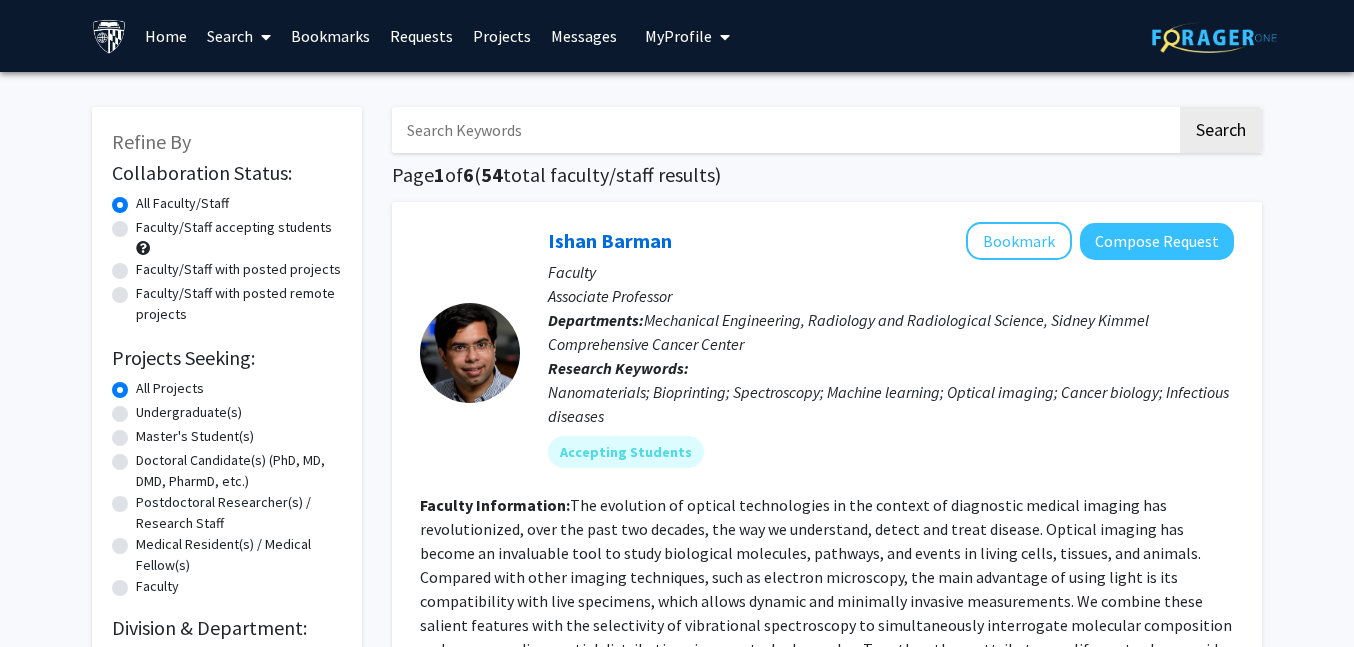 click at bounding box center (784, 130) 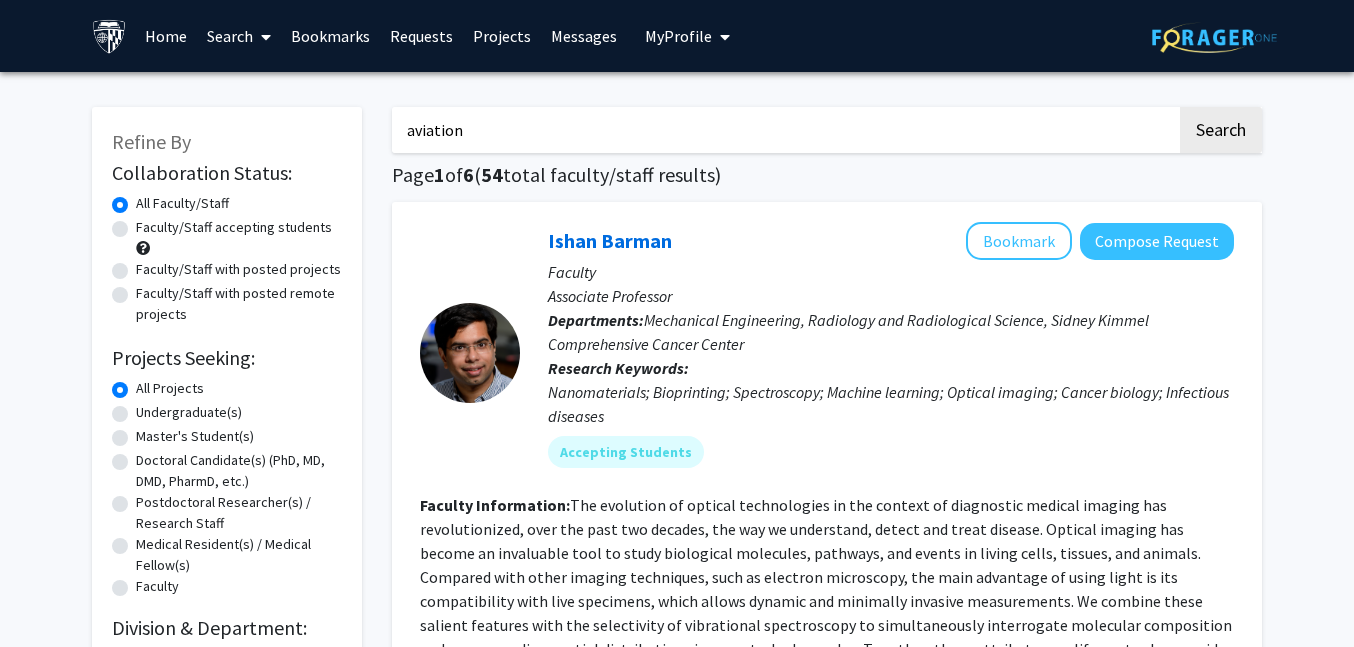type on "aviation" 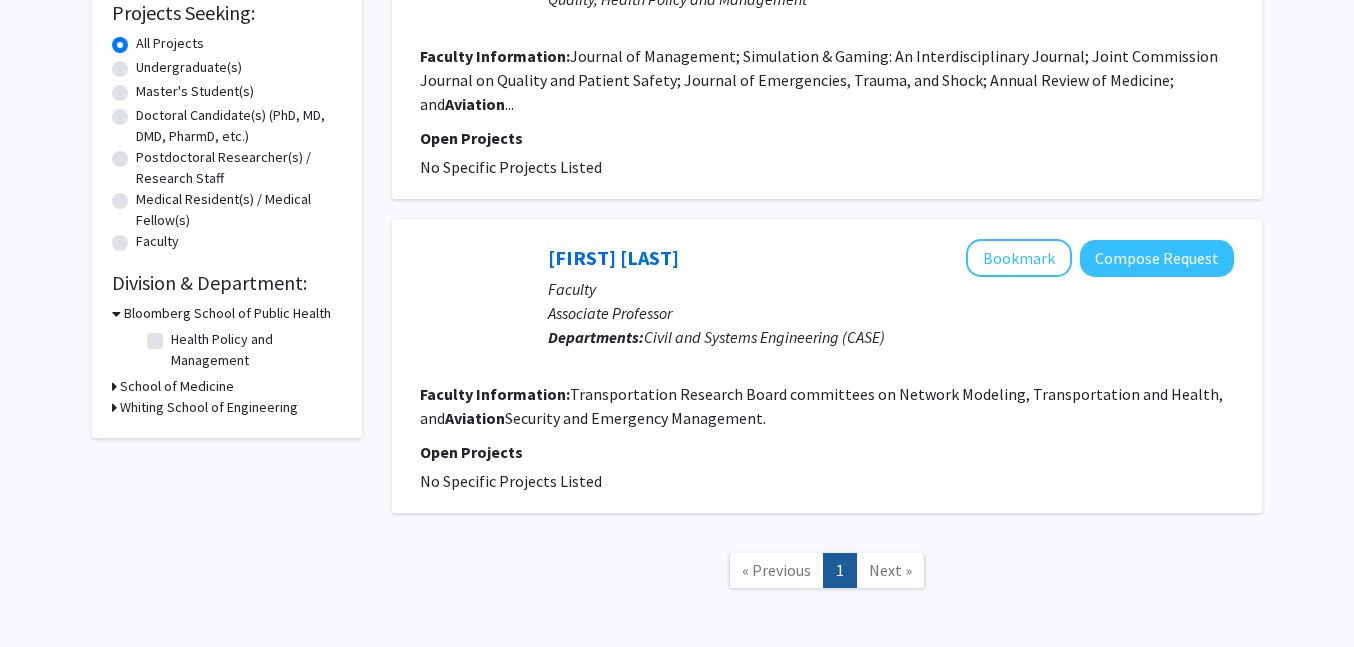 scroll, scrollTop: 143, scrollLeft: 0, axis: vertical 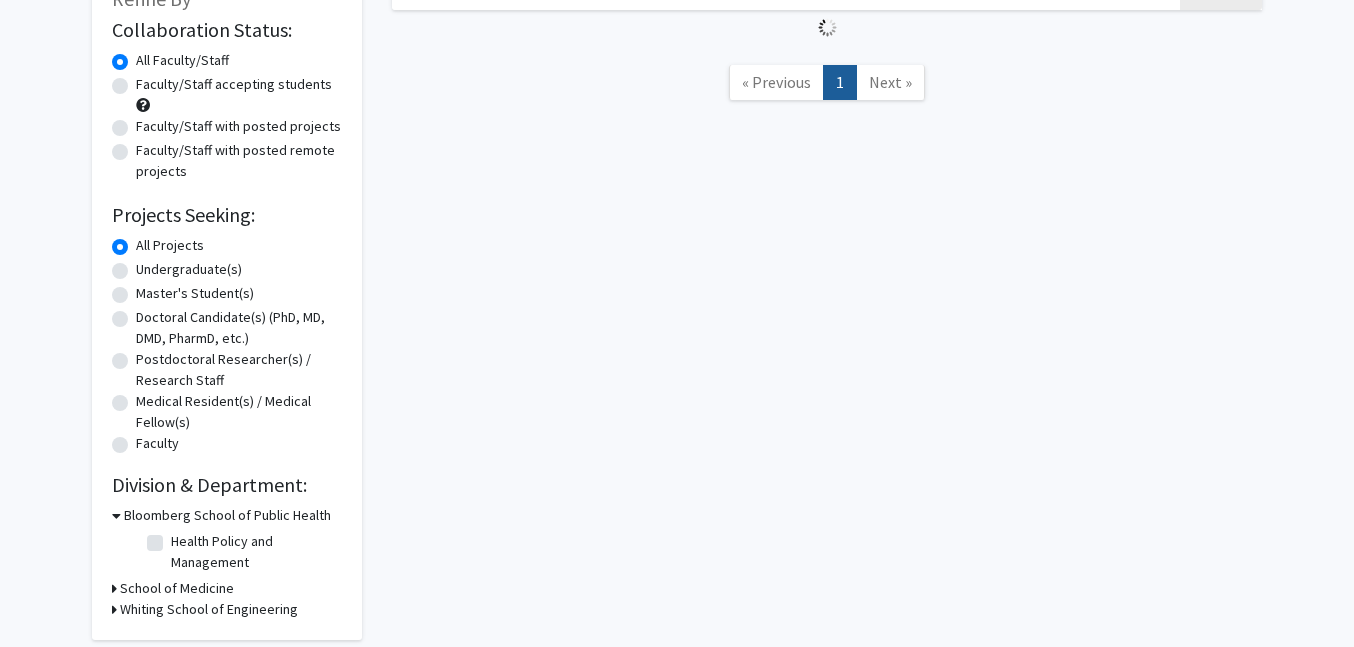 type 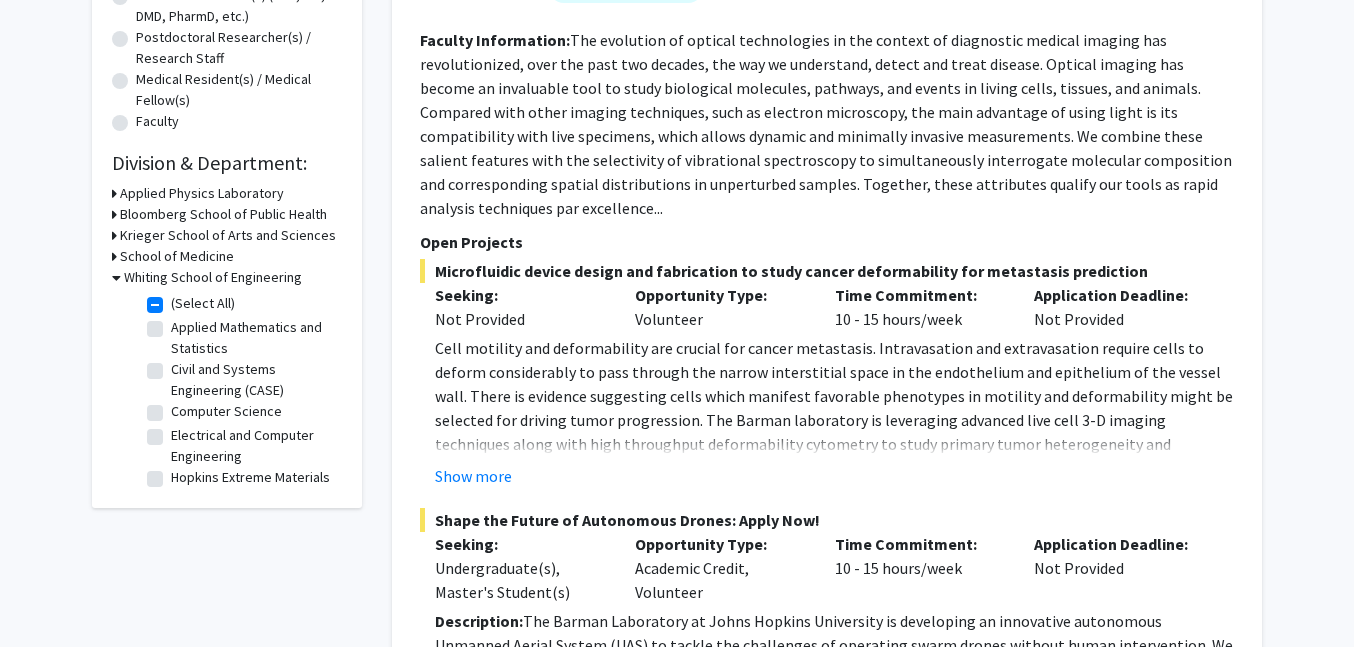 scroll, scrollTop: 474, scrollLeft: 0, axis: vertical 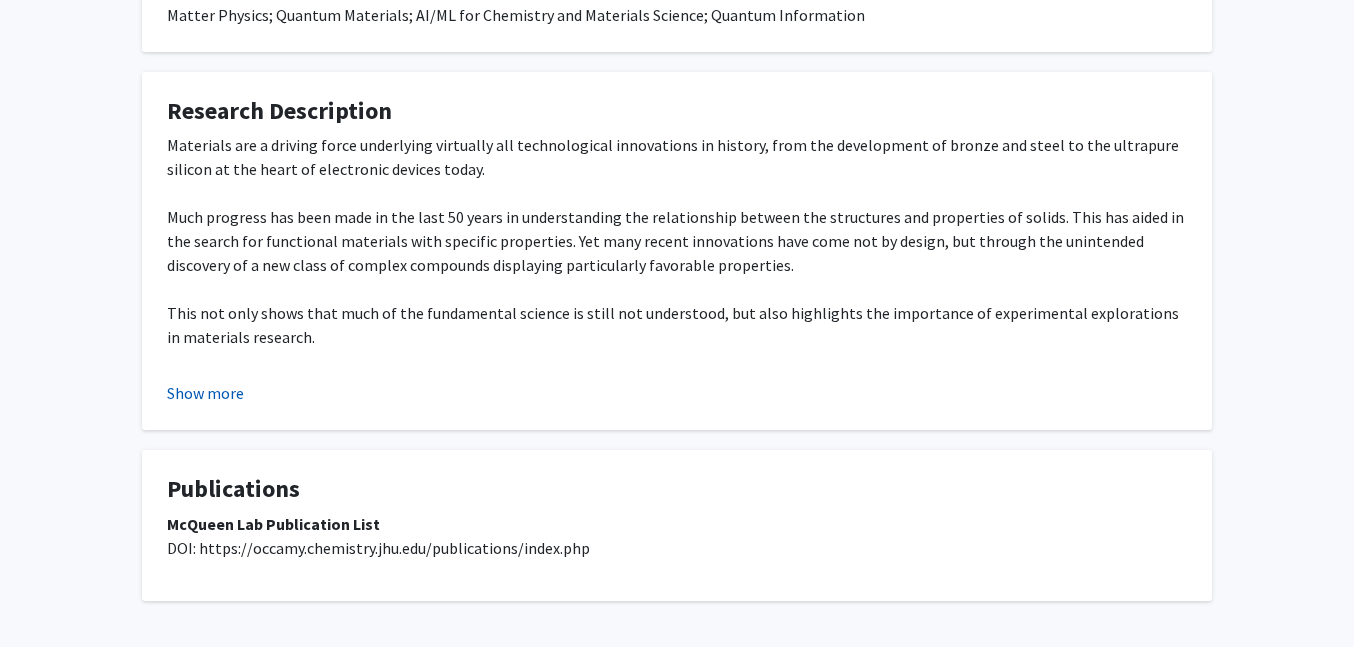 click on "Show more" 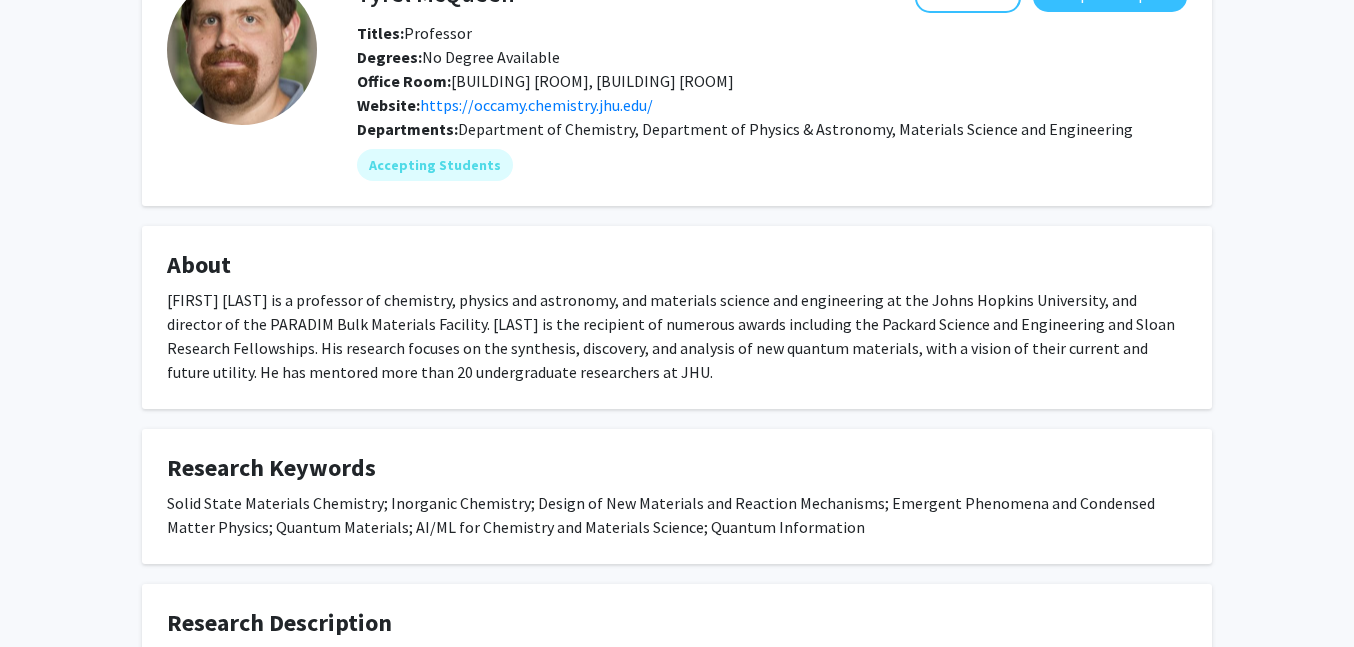 scroll, scrollTop: 0, scrollLeft: 0, axis: both 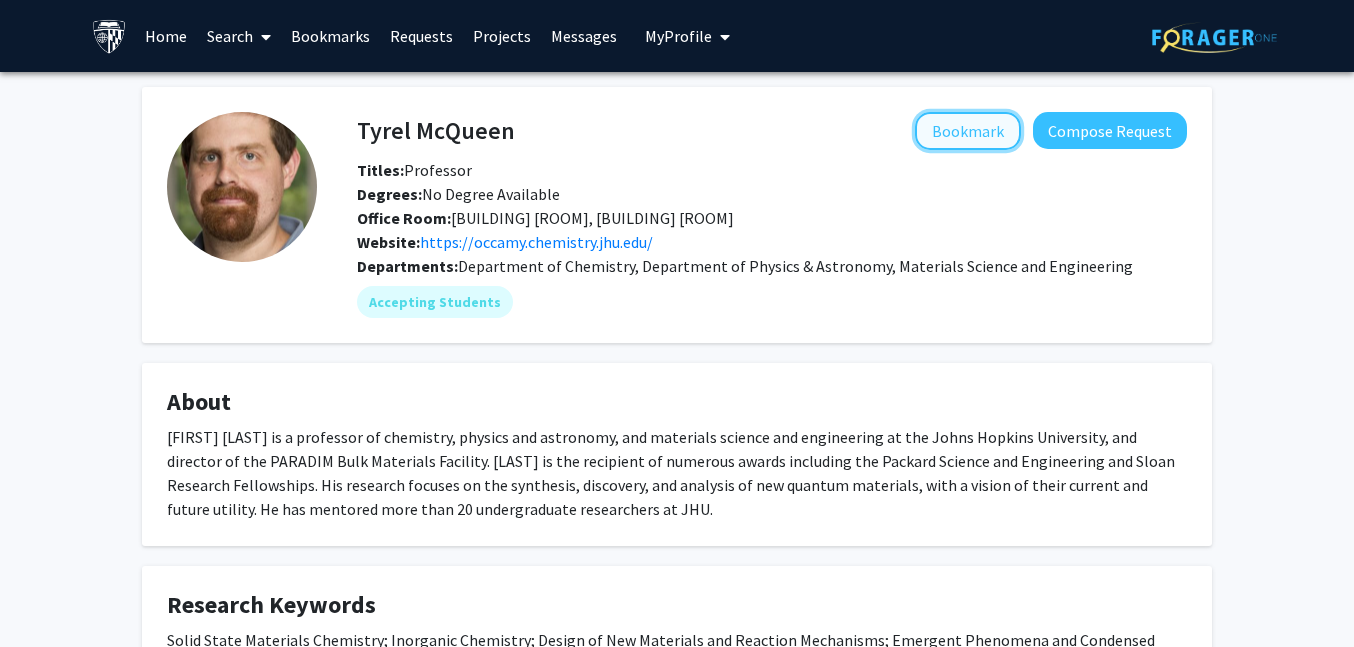 click on "Bookmark" 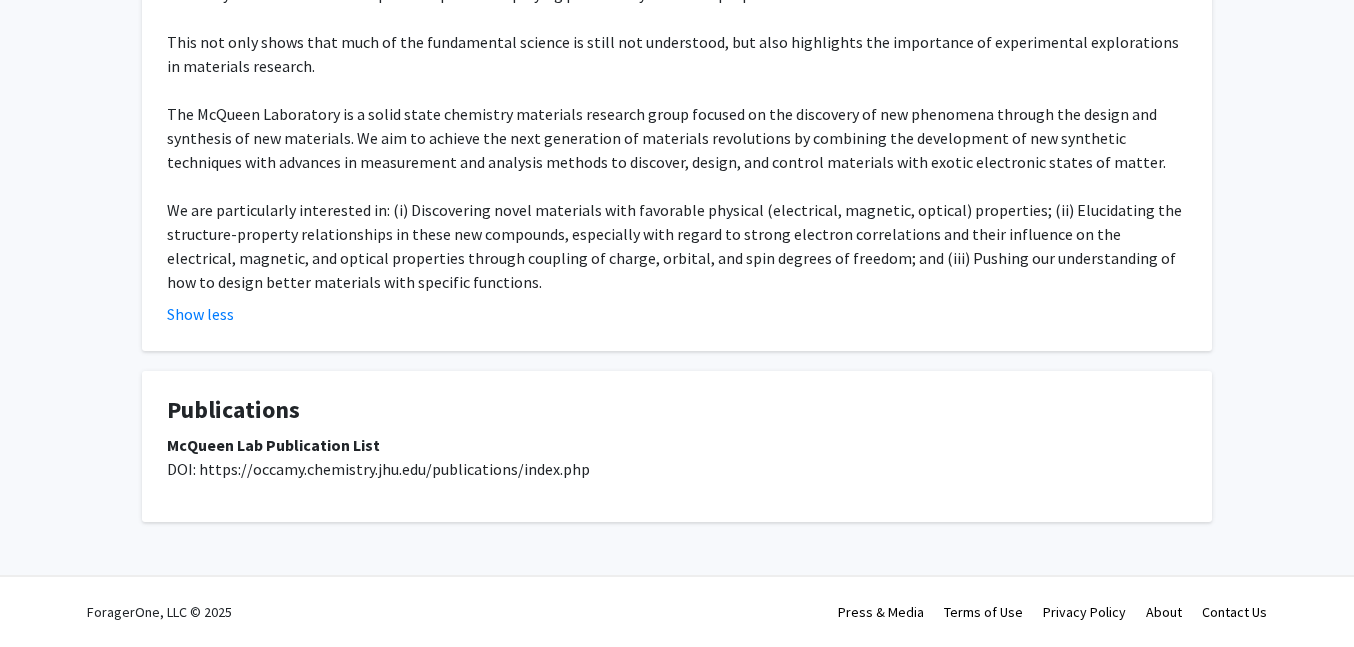 scroll, scrollTop: 0, scrollLeft: 0, axis: both 